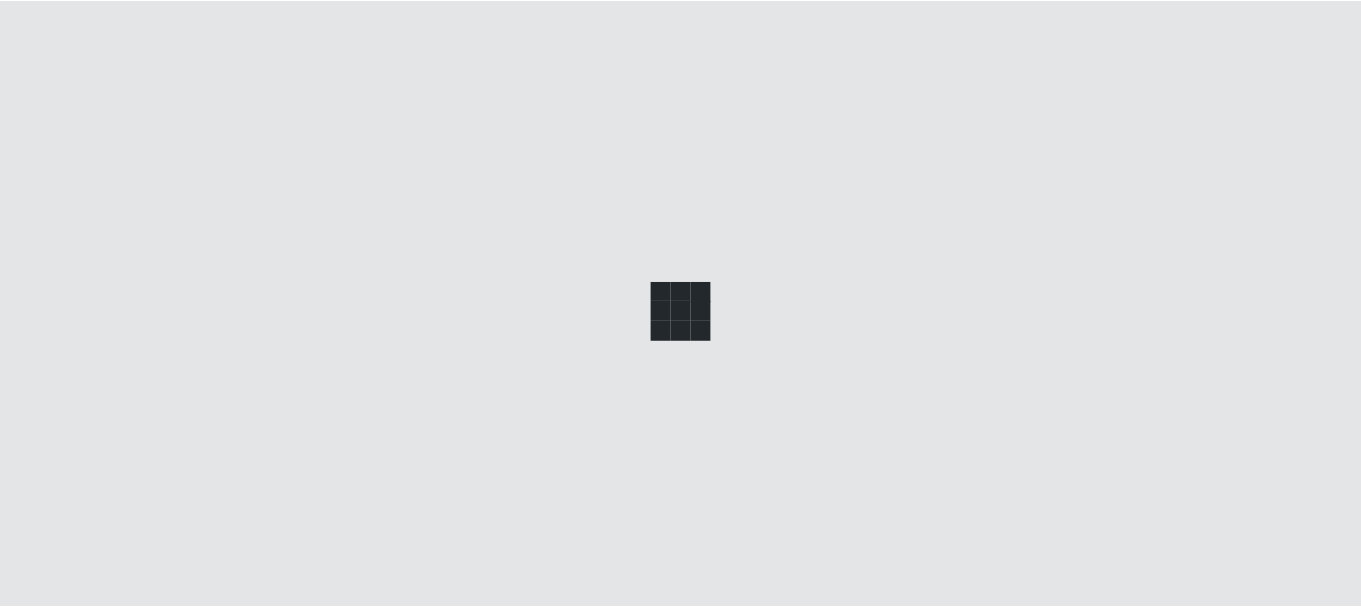 scroll, scrollTop: 0, scrollLeft: 0, axis: both 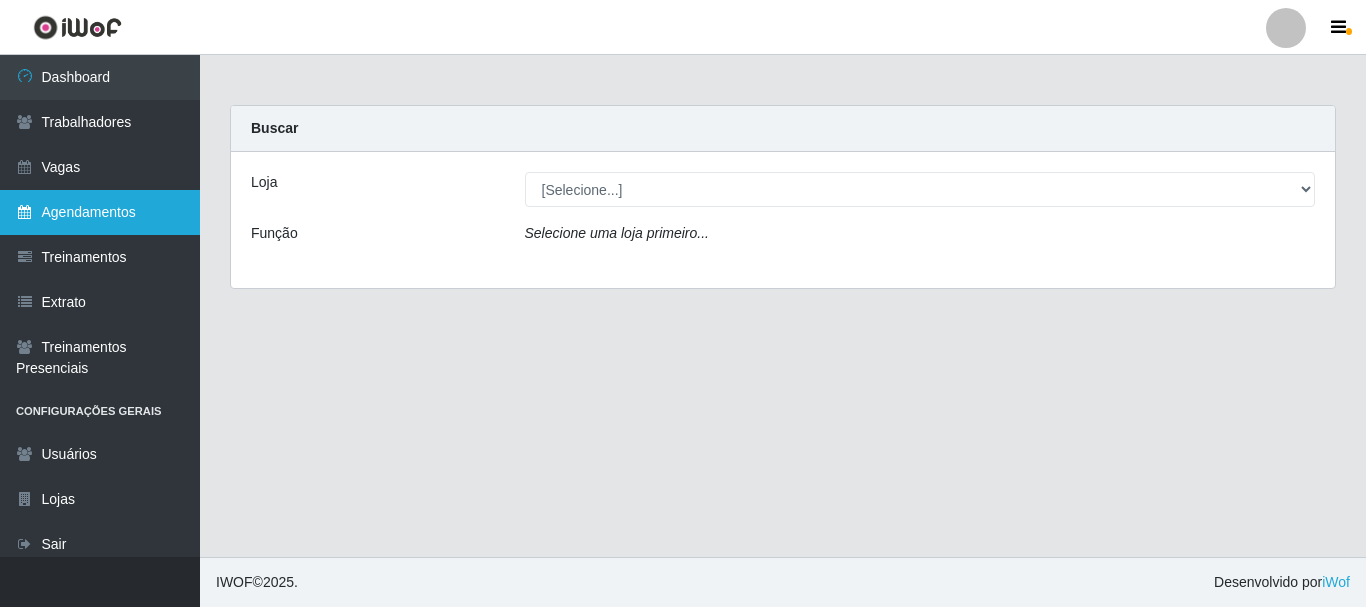 click on "Agendamentos" at bounding box center (100, 212) 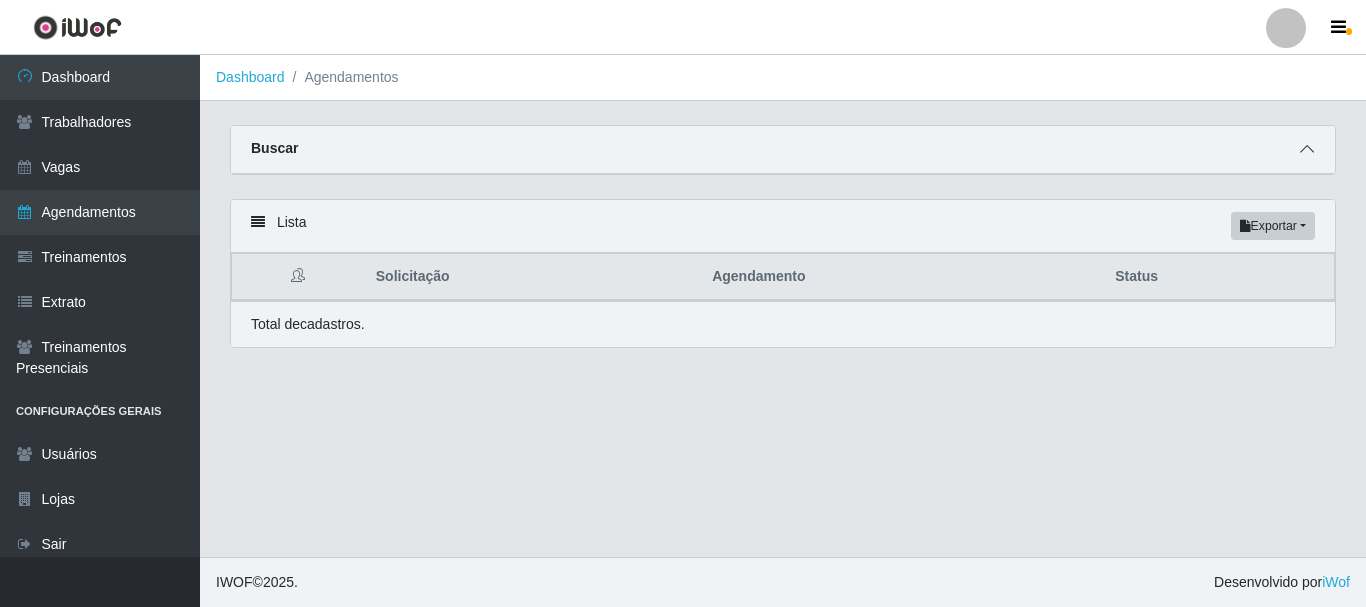 click at bounding box center [1307, 149] 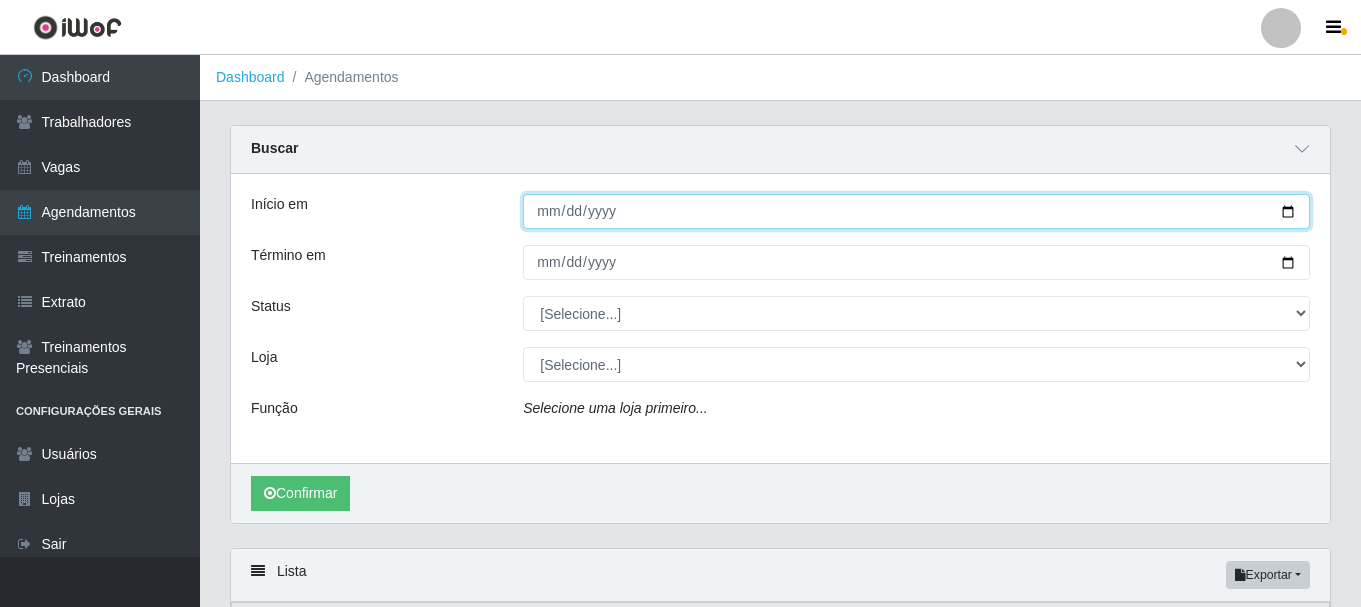 click on "Início em" at bounding box center (916, 211) 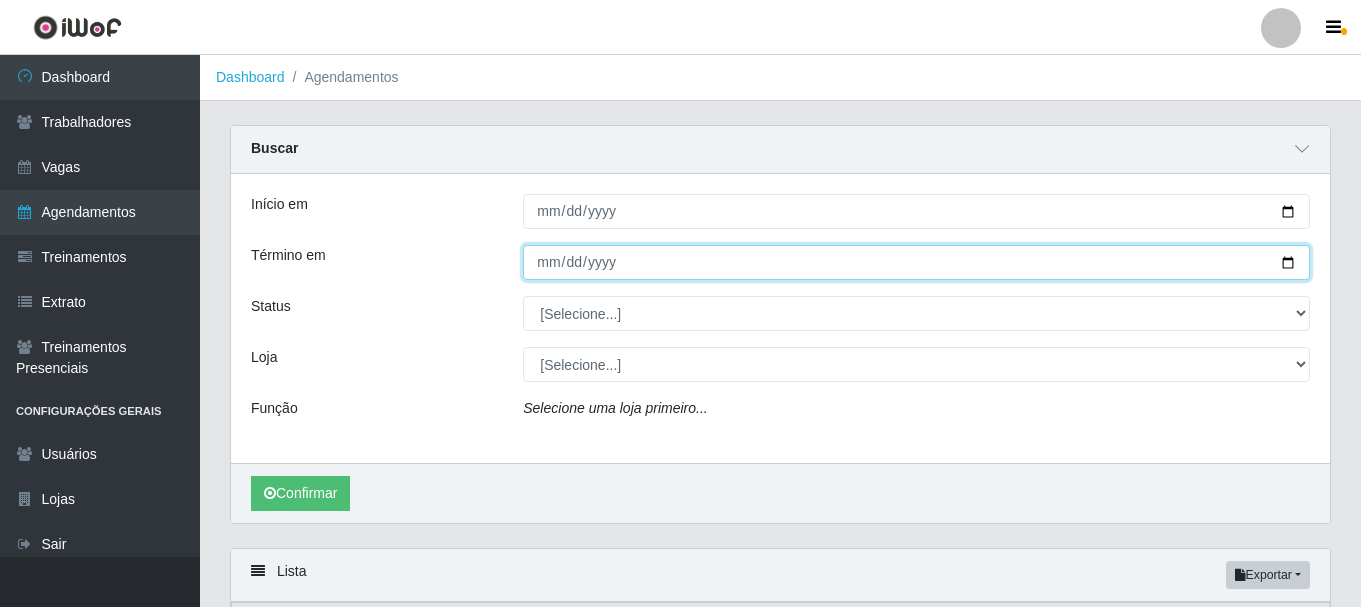 drag, startPoint x: 1284, startPoint y: 257, endPoint x: 1238, endPoint y: 264, distance: 46.52956 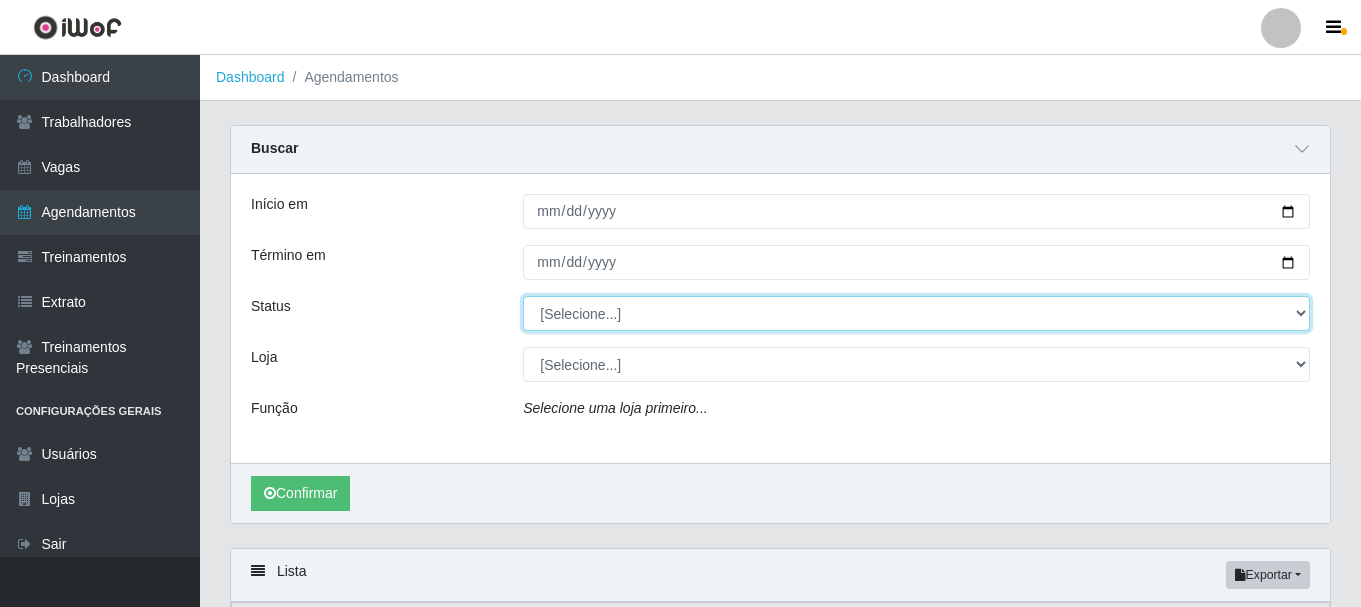 click on "[Selecione...] AGENDADO AGUARDANDO LIBERAR EM ANDAMENTO EM REVISÃO FINALIZADO CANCELADO FALTA" at bounding box center [916, 313] 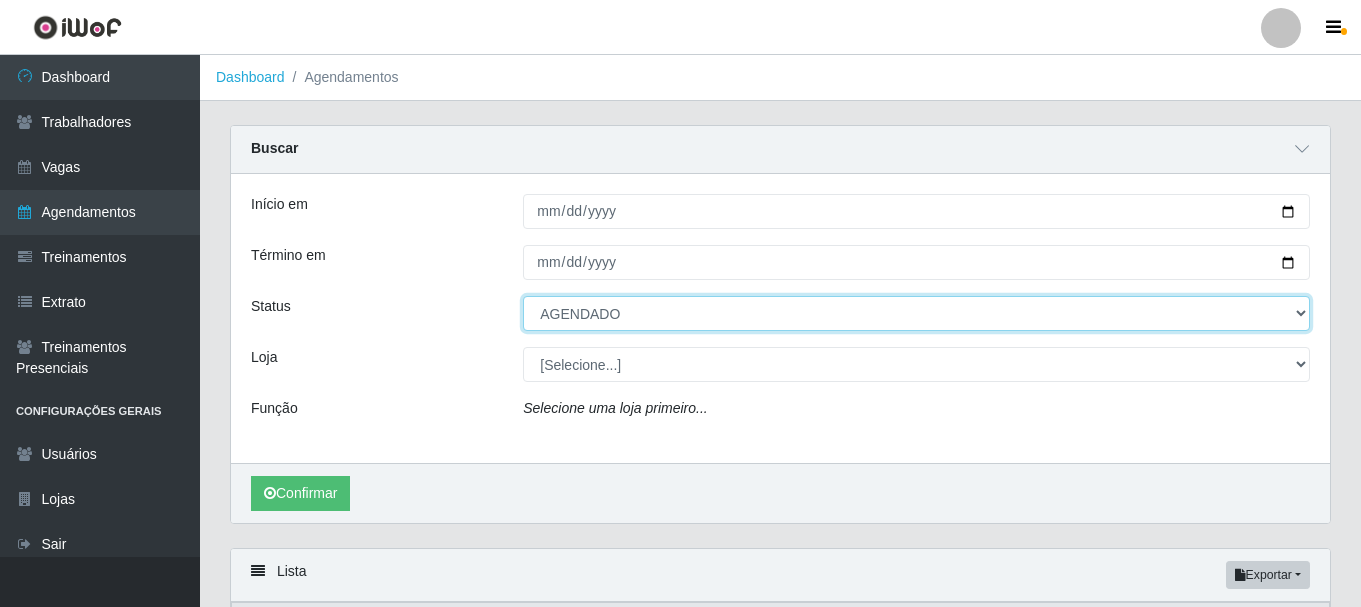 click on "[Selecione...] AGENDADO AGUARDANDO LIBERAR EM ANDAMENTO EM REVISÃO FINALIZADO CANCELADO FALTA" at bounding box center (916, 313) 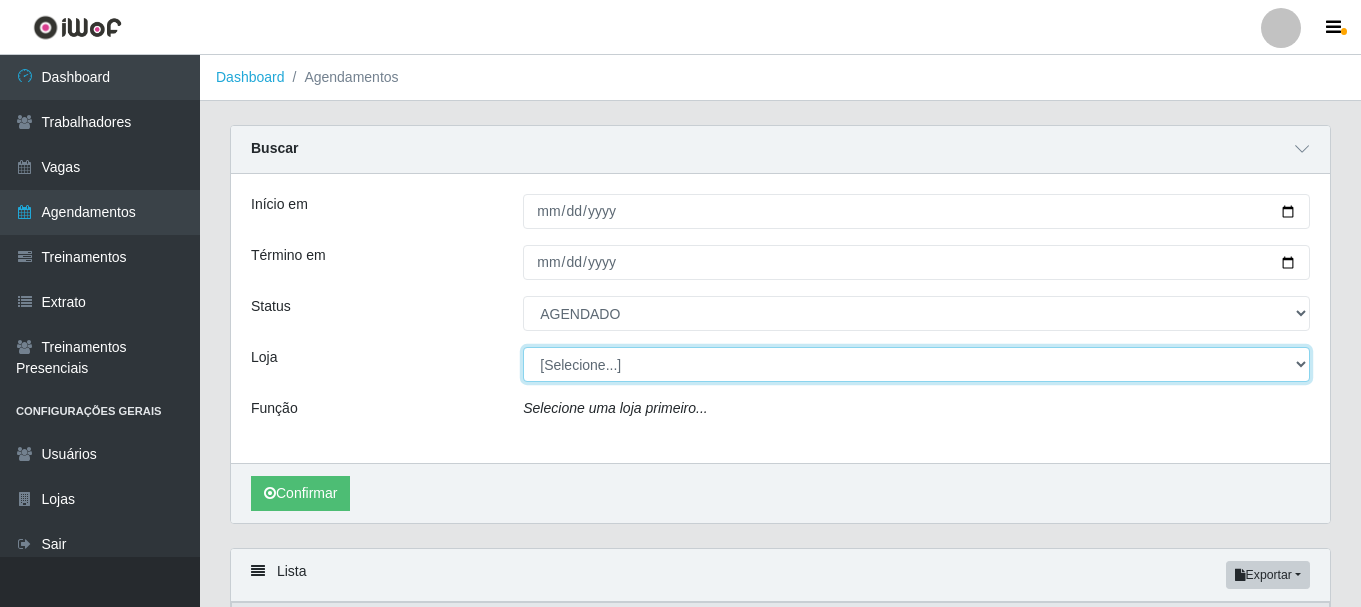 click on "[Selecione...] Bemais - Ruy Carneiro" at bounding box center (916, 364) 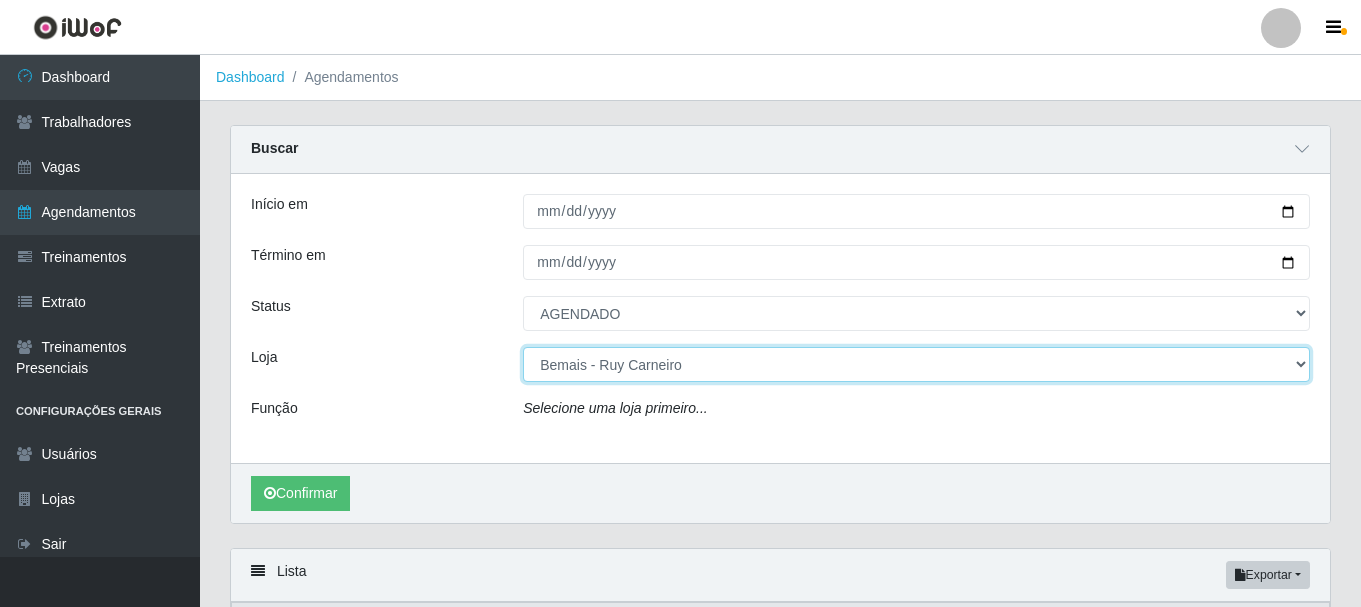 click on "[Selecione...] Bemais - Ruy Carneiro" at bounding box center (916, 364) 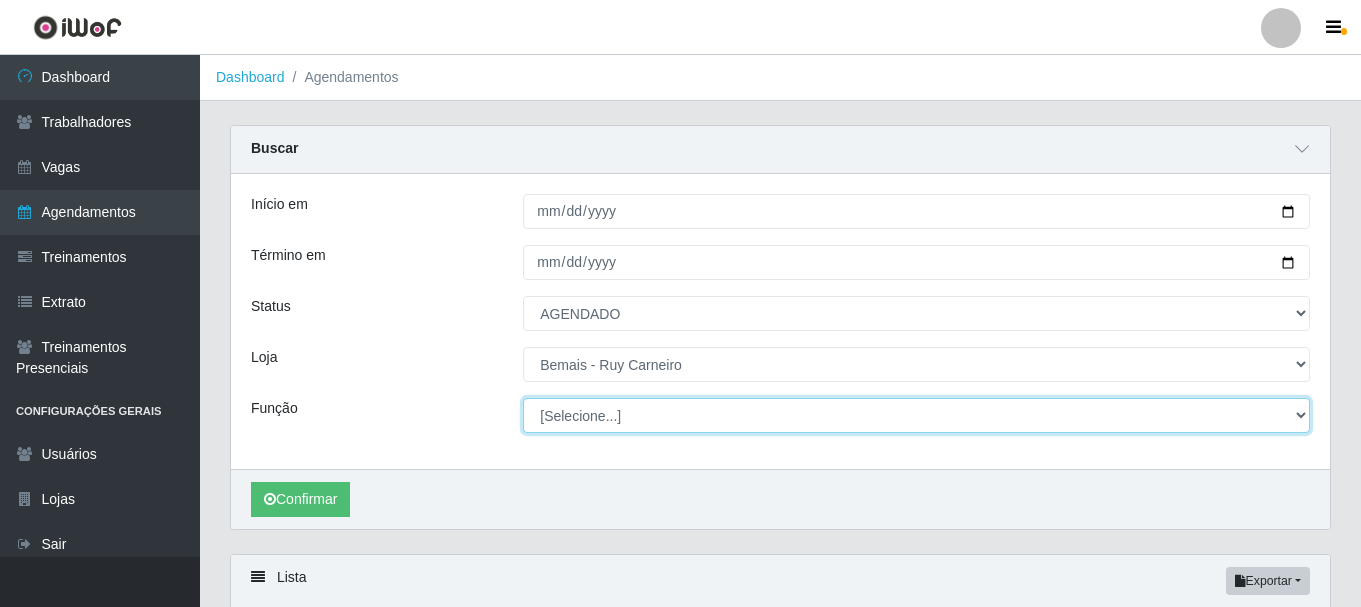 click on "[Selecione...] ASG ASG + ASG ++ Auxiliar de Depósito  Auxiliar de Depósito + Auxiliar de Depósito ++ Auxiliar de Estacionamento Auxiliar de Estacionamento + Auxiliar de Estacionamento ++ Auxiliar de Sushiman Auxiliar de Sushiman+ Auxiliar de Sushiman++ Balconista de Açougue  Balconista de Açougue + Balconista de Açougue ++ Balconista de Frios Balconista de Frios + Balconista de Frios ++ Balconista de Padaria  Balconista de Padaria + Balconista de Padaria ++ Embalador Embalador + Embalador ++ Operador de Caixa Operador de Caixa + Operador de Caixa ++ Repositor  Repositor + Repositor ++ Repositor de Hortifruti Repositor de Hortifruti + Repositor de Hortifruti ++" at bounding box center (916, 415) 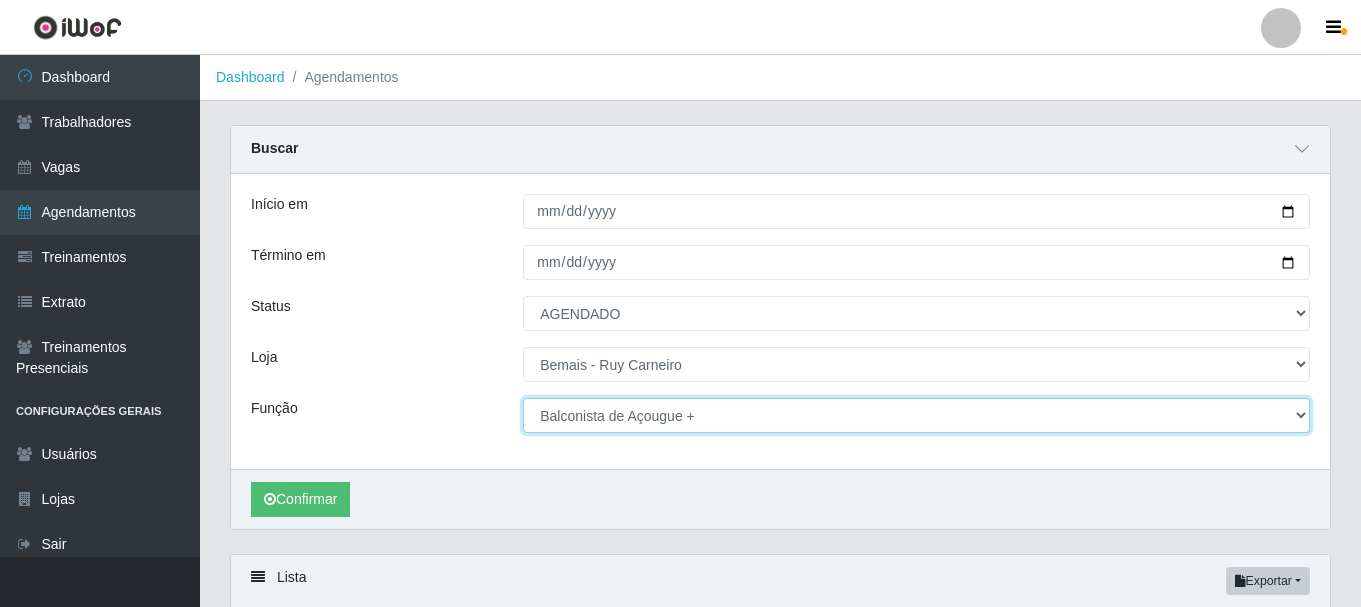 click on "[Selecione...] ASG ASG + ASG ++ Auxiliar de Depósito  Auxiliar de Depósito + Auxiliar de Depósito ++ Auxiliar de Estacionamento Auxiliar de Estacionamento + Auxiliar de Estacionamento ++ Auxiliar de Sushiman Auxiliar de Sushiman+ Auxiliar de Sushiman++ Balconista de Açougue  Balconista de Açougue + Balconista de Açougue ++ Balconista de Frios Balconista de Frios + Balconista de Frios ++ Balconista de Padaria  Balconista de Padaria + Balconista de Padaria ++ Embalador Embalador + Embalador ++ Operador de Caixa Operador de Caixa + Operador de Caixa ++ Repositor  Repositor + Repositor ++ Repositor de Hortifruti Repositor de Hortifruti + Repositor de Hortifruti ++" at bounding box center [916, 415] 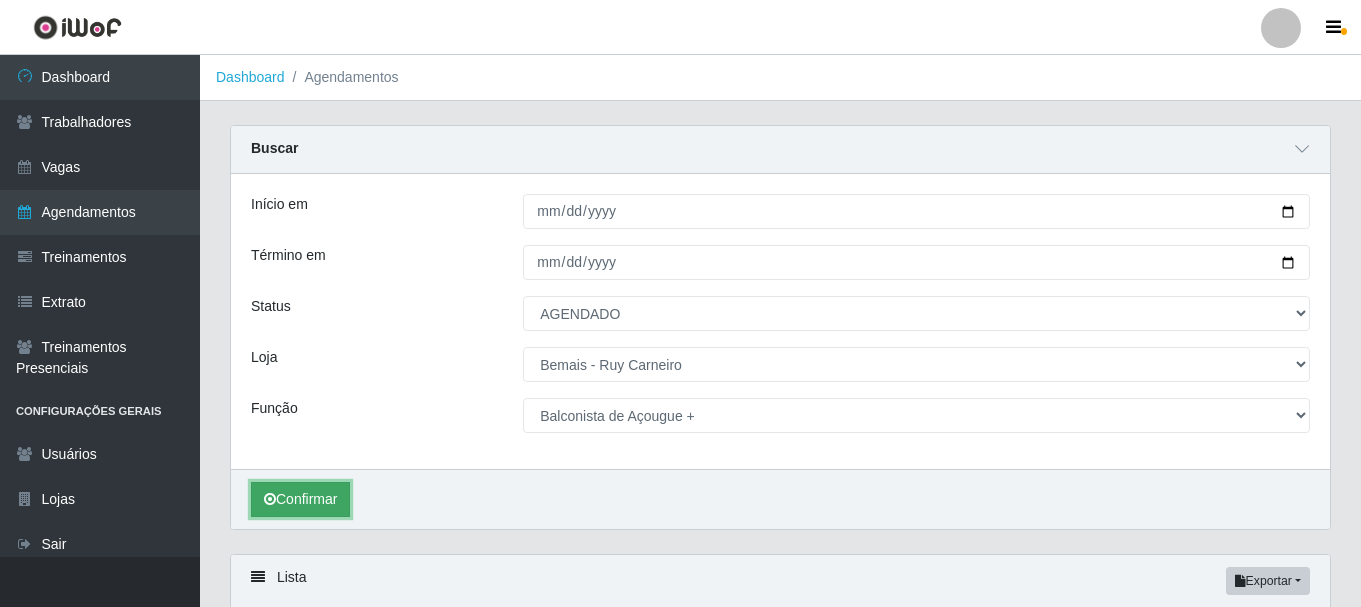 click on "Confirmar" at bounding box center [300, 499] 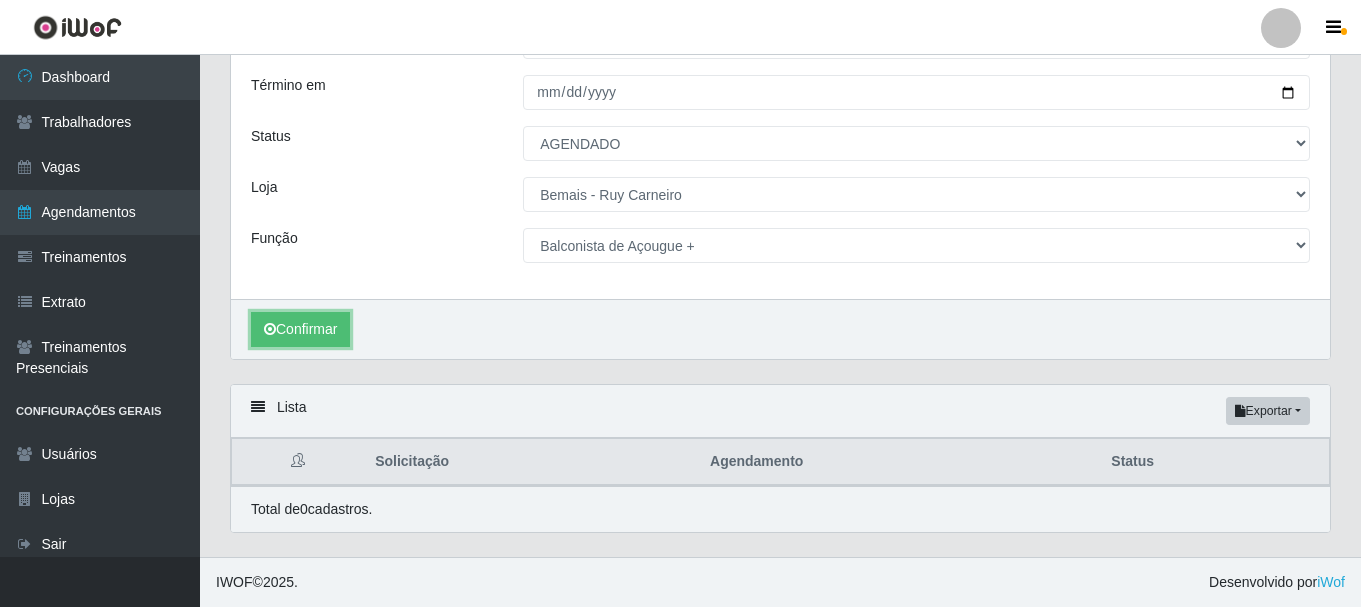 scroll, scrollTop: 0, scrollLeft: 0, axis: both 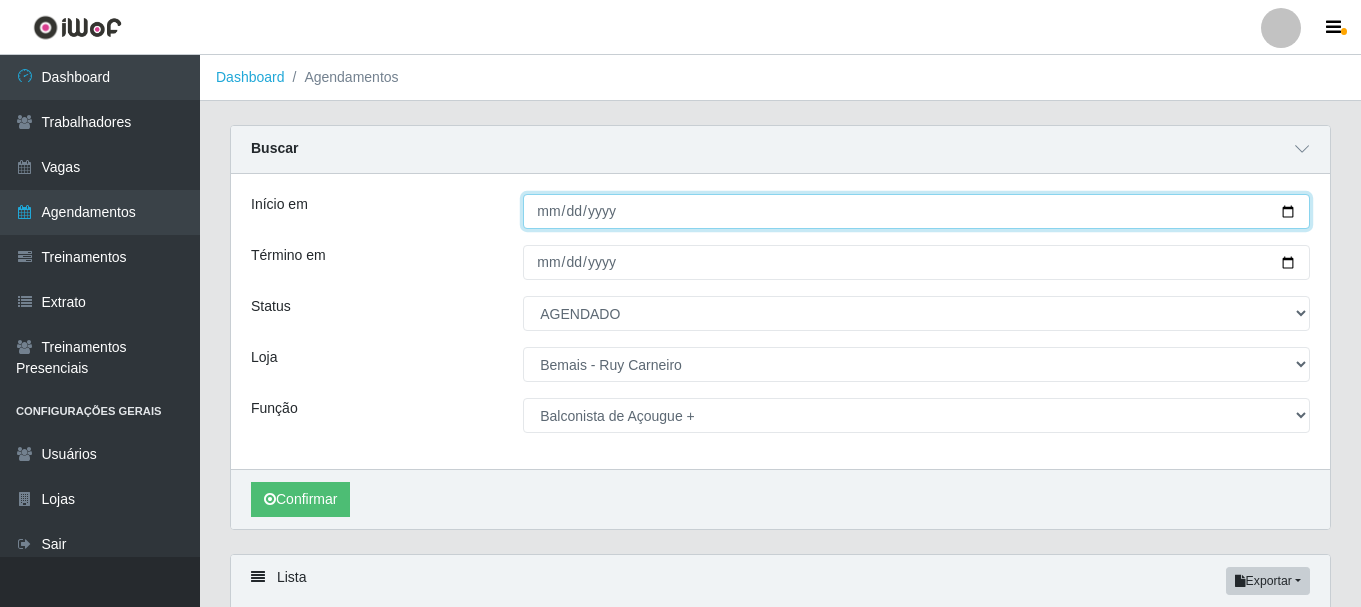 click on "2025-08-03" at bounding box center [916, 211] 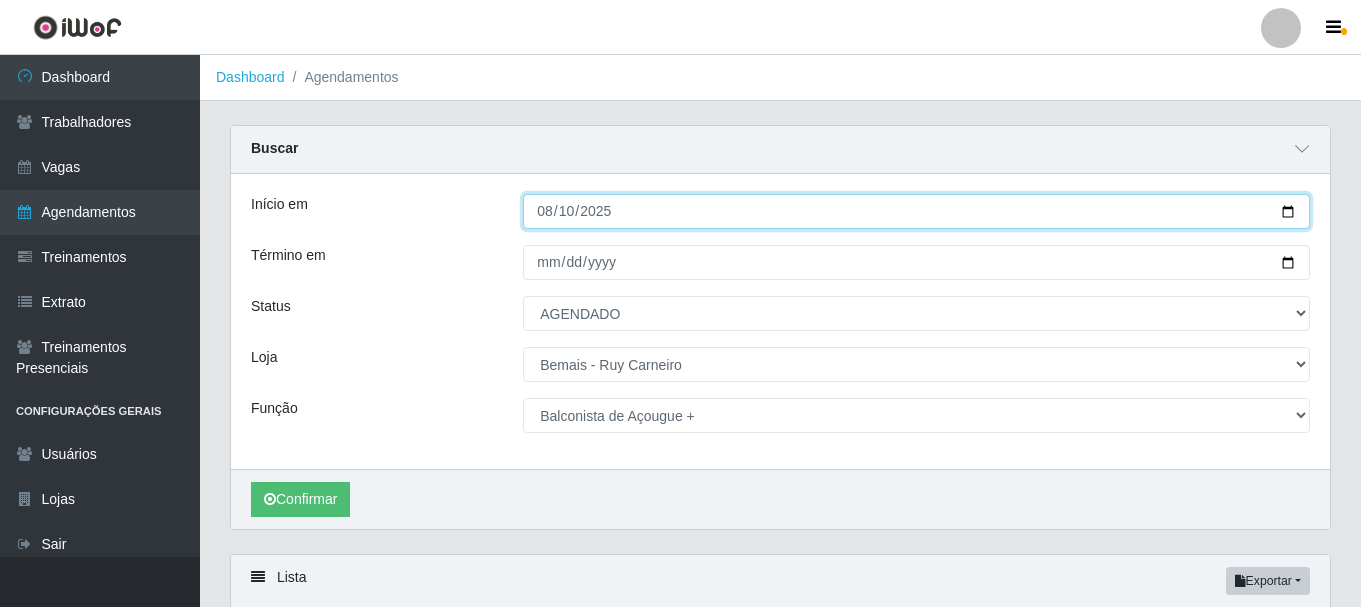 type on "2025-08-10" 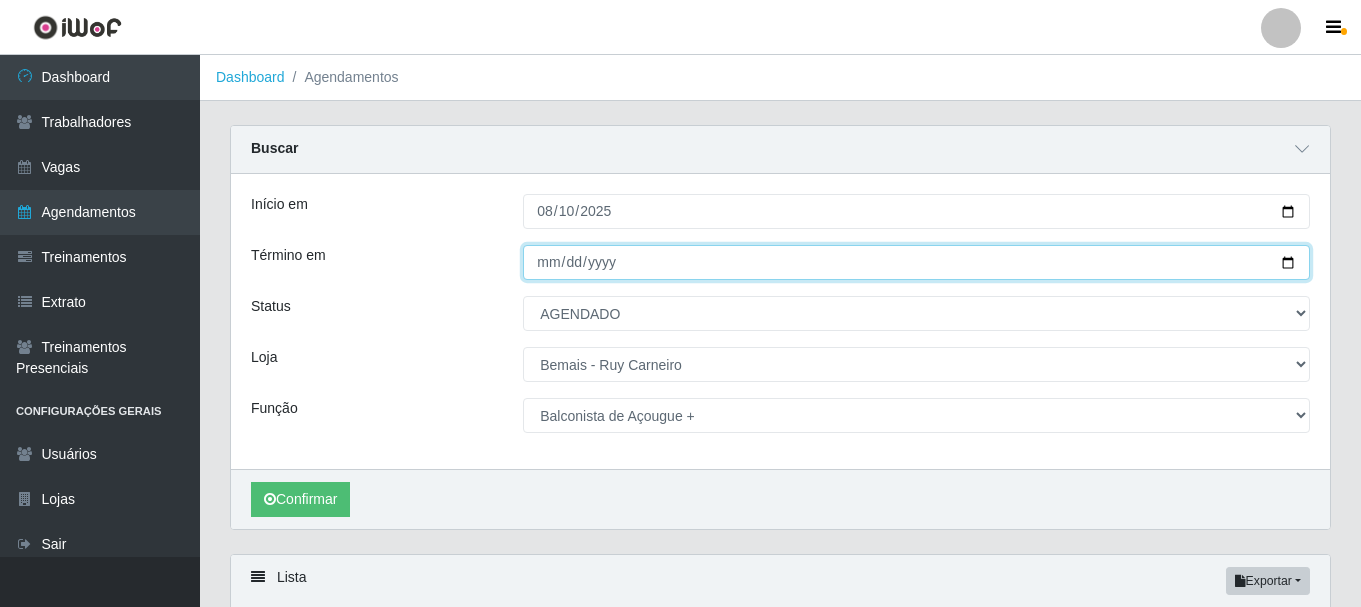 click on "2025-08-03" at bounding box center (916, 262) 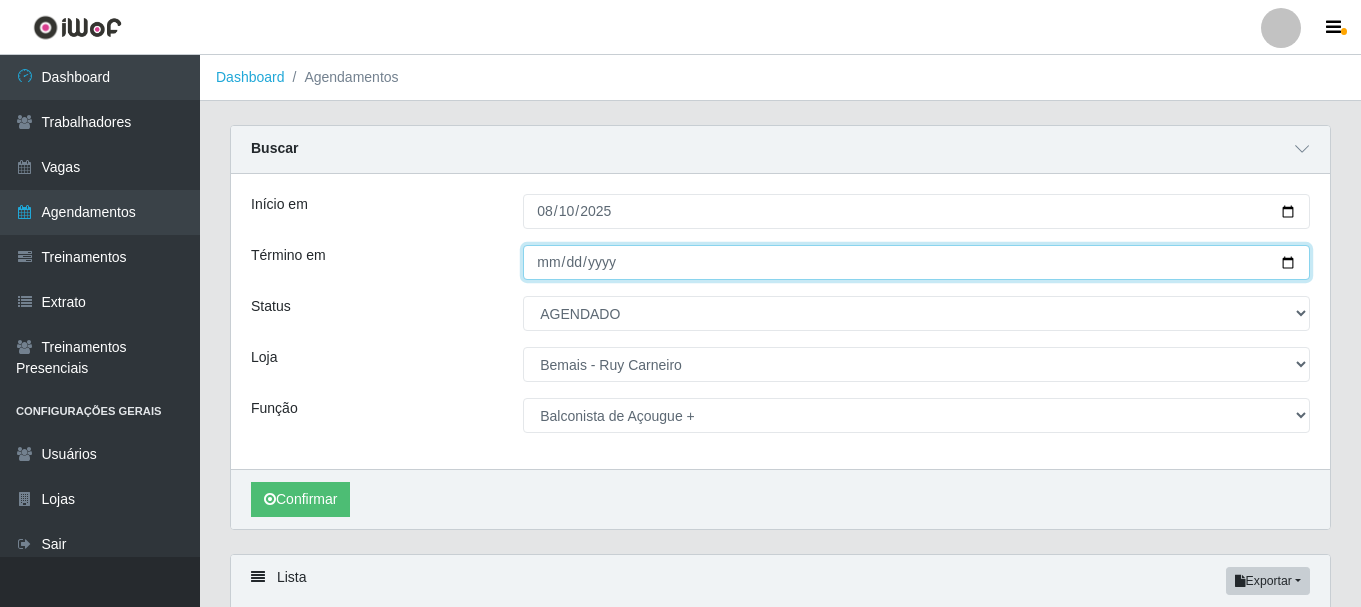 type on "2025-08-10" 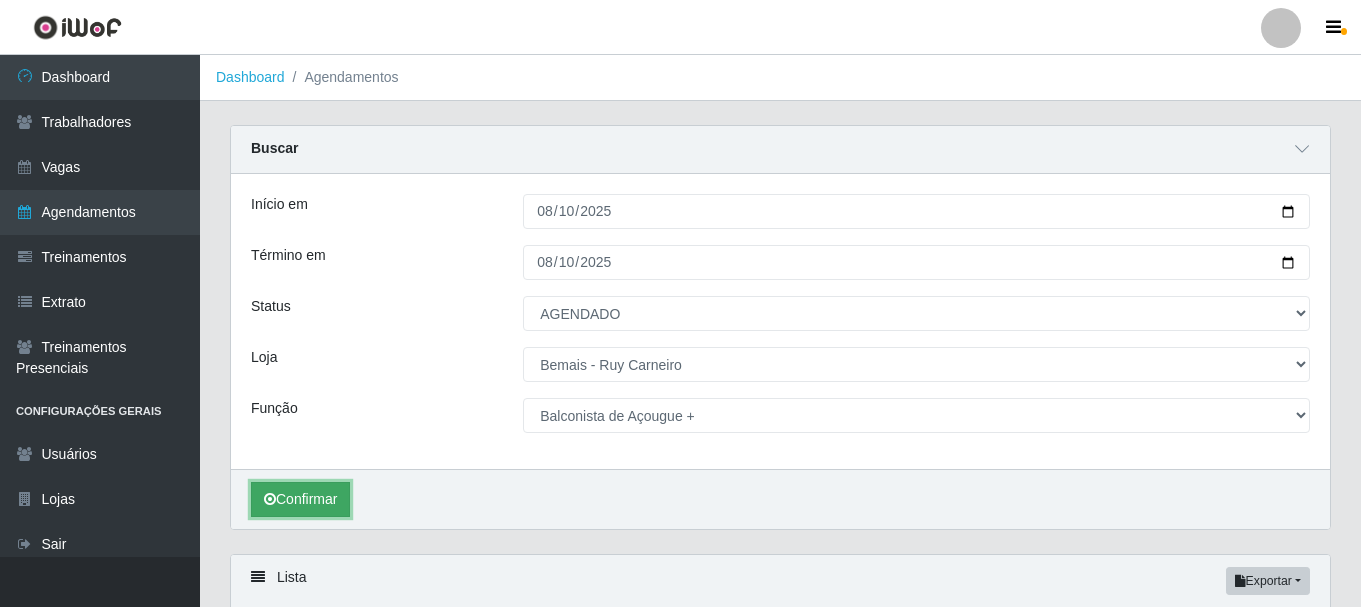 click on "Confirmar" at bounding box center [300, 499] 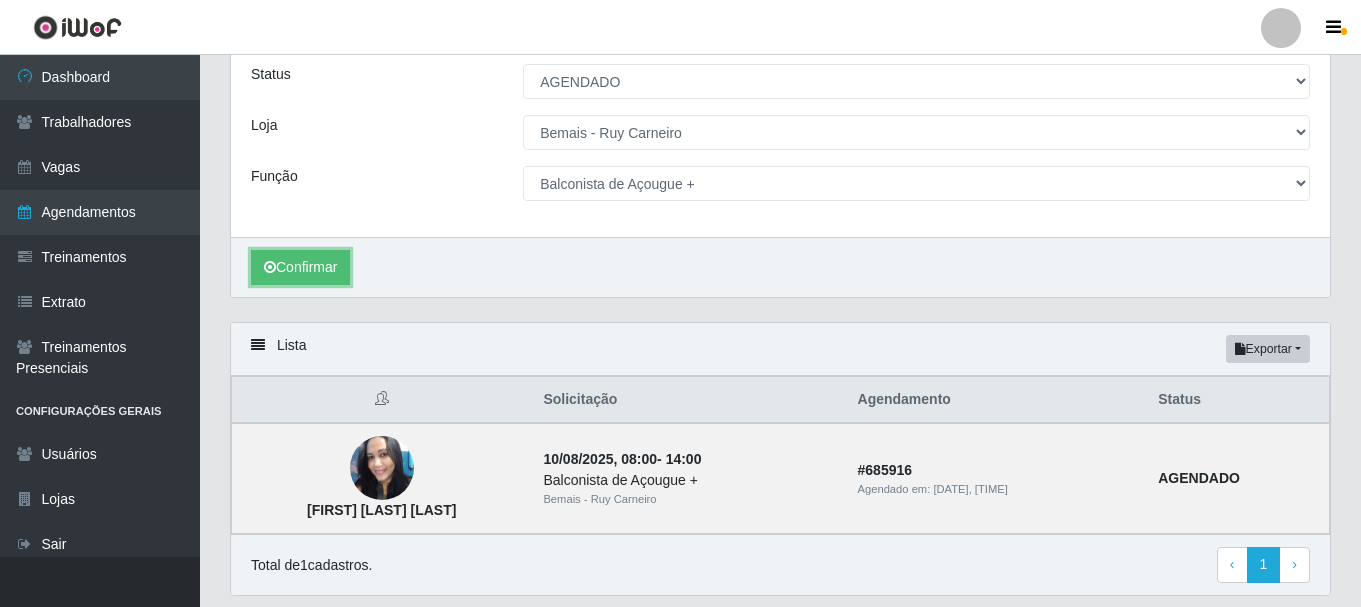 scroll, scrollTop: 296, scrollLeft: 0, axis: vertical 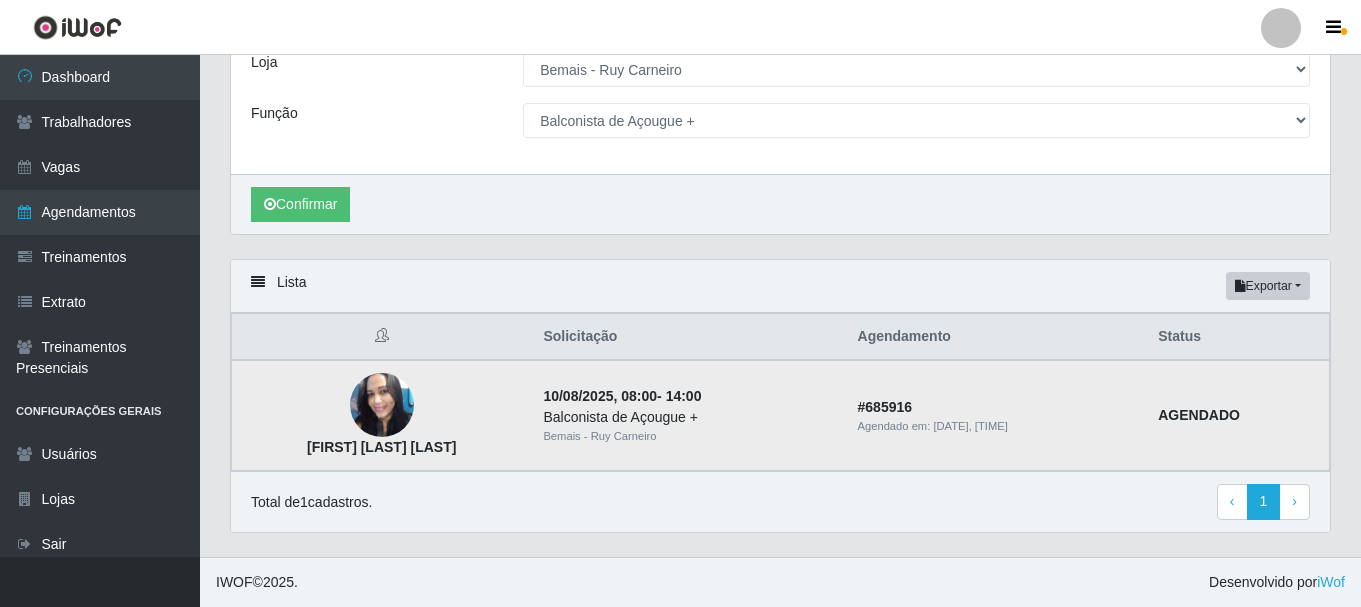 click at bounding box center (382, 405) 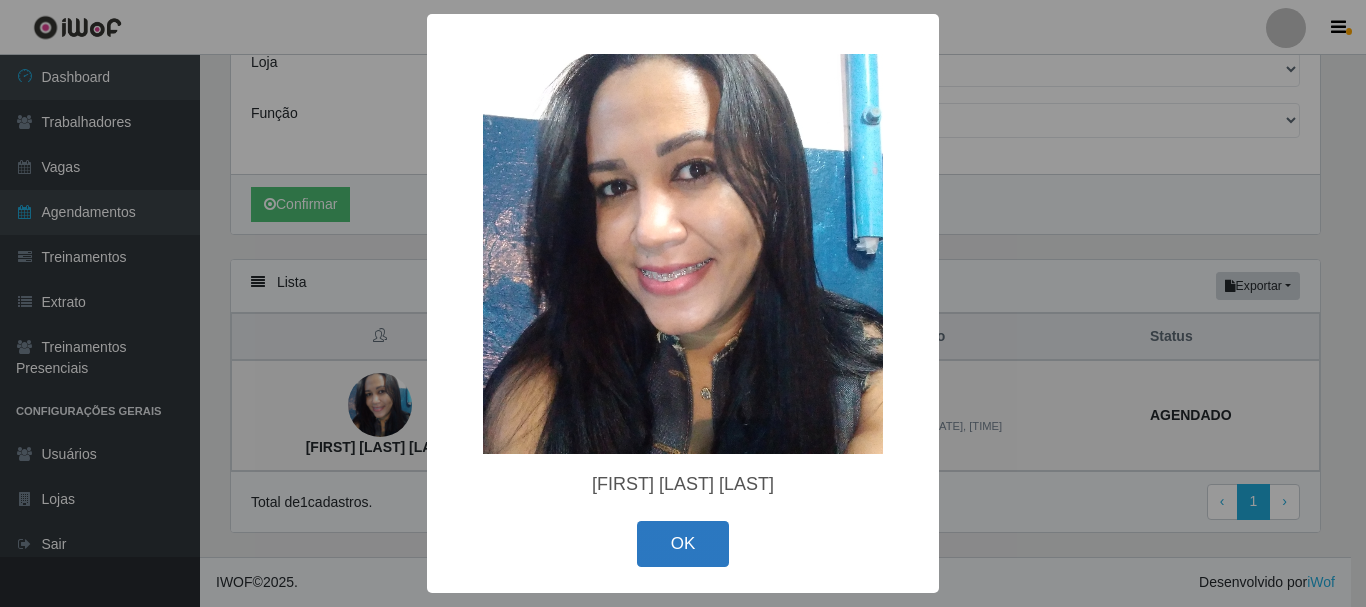 click on "OK" at bounding box center (683, 544) 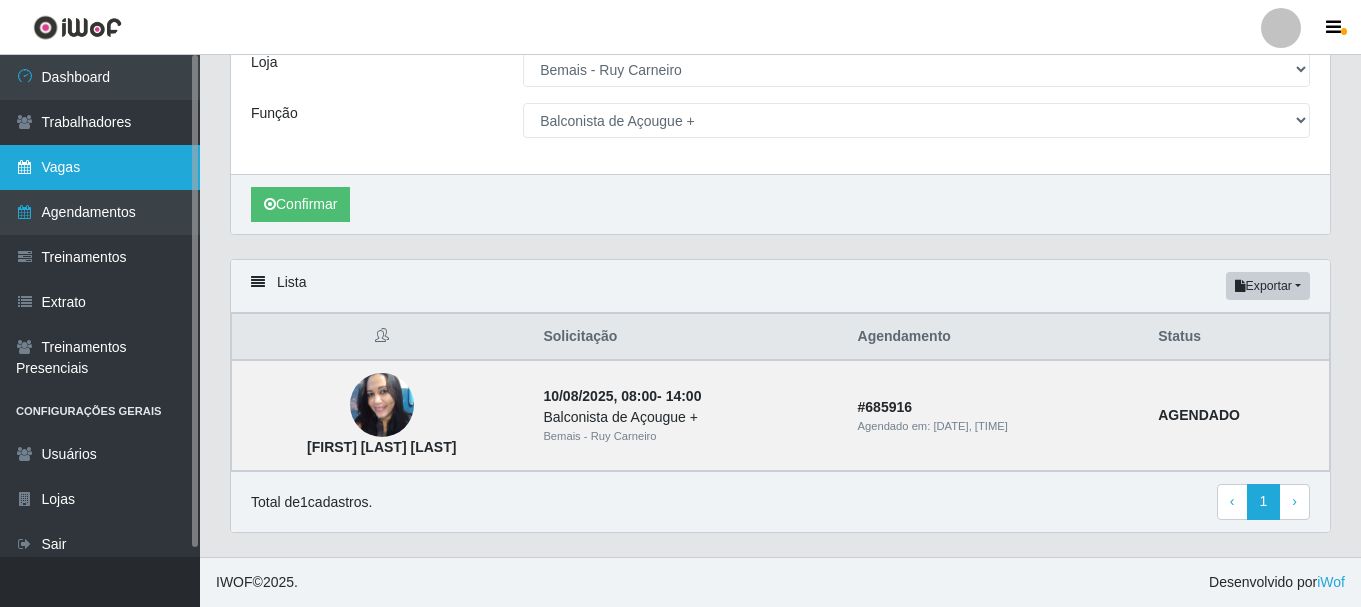 click on "Vagas" at bounding box center (100, 167) 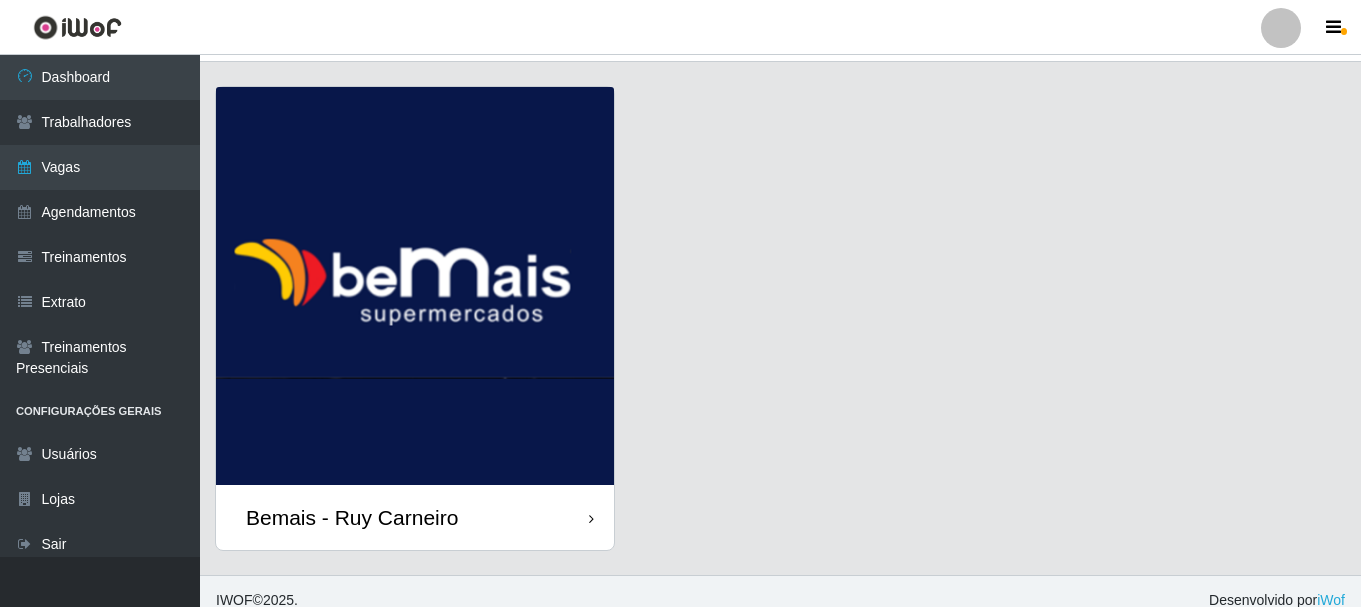 scroll, scrollTop: 57, scrollLeft: 0, axis: vertical 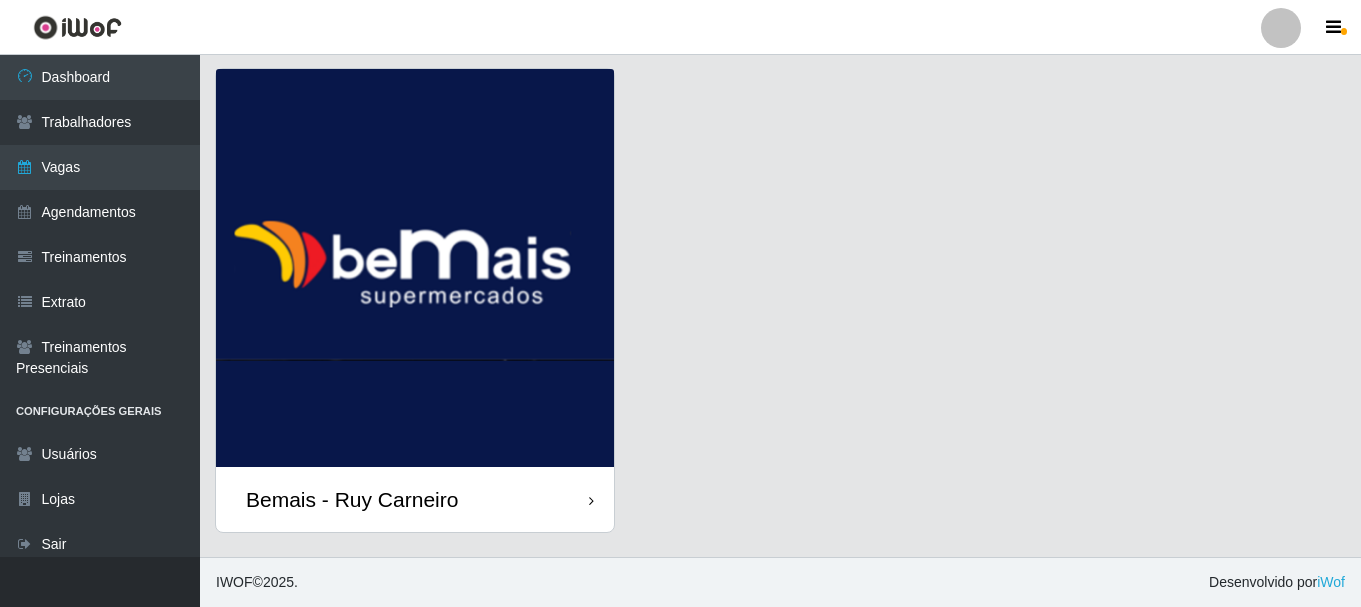 click on "Bemais - Ruy Carneiro" at bounding box center [415, 499] 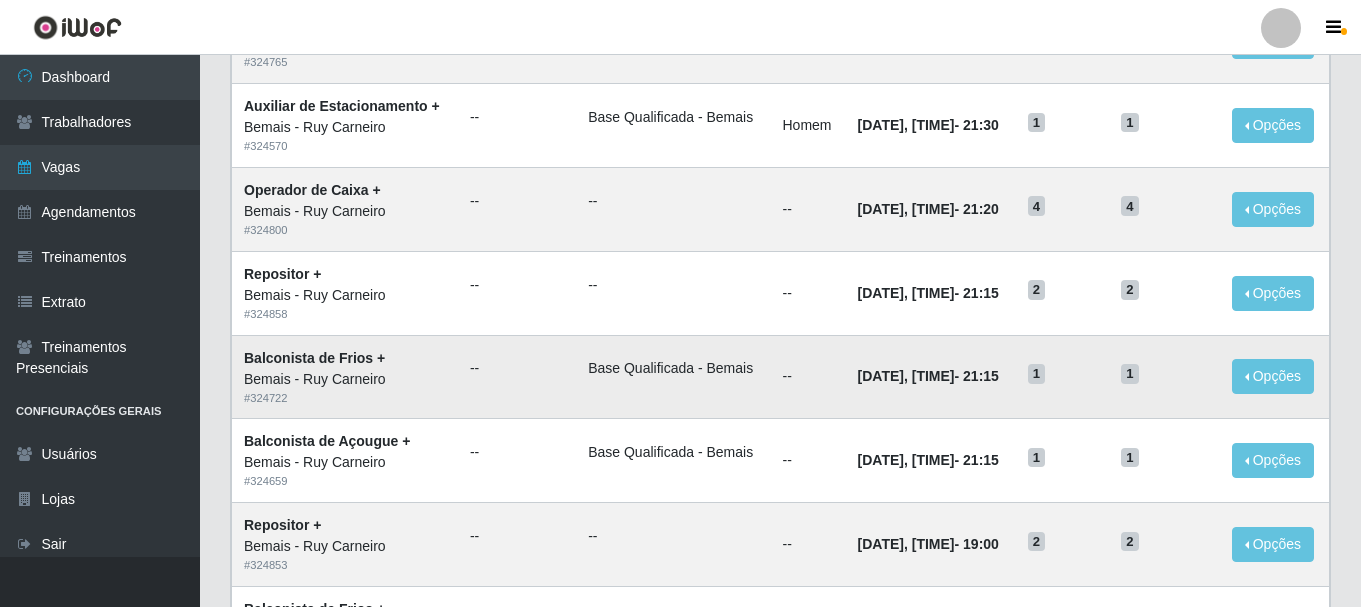 scroll, scrollTop: 400, scrollLeft: 0, axis: vertical 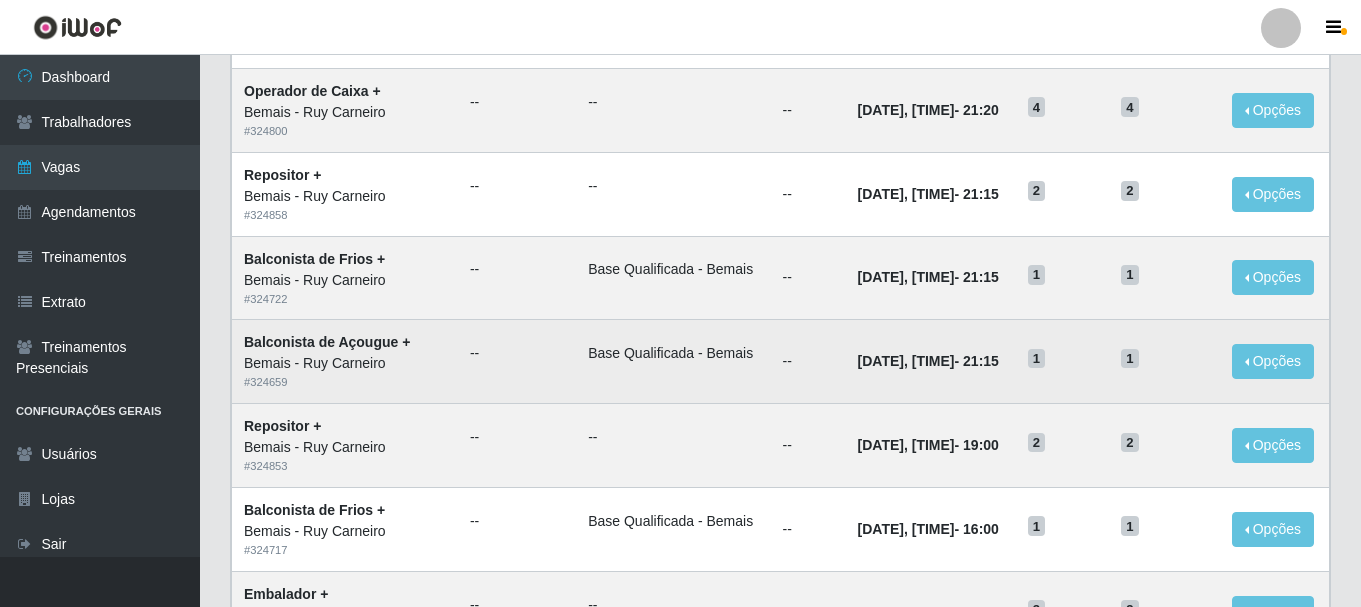 click on "Bemais - Ruy Carneiro" at bounding box center (345, 363) 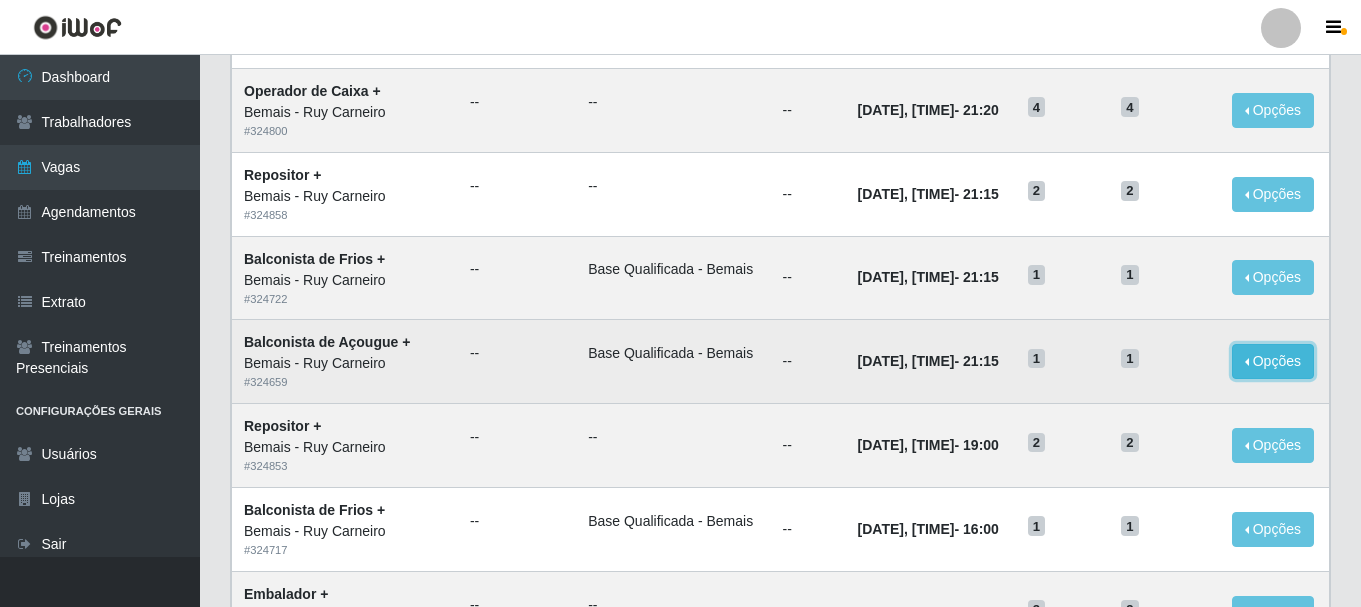 click on "Opções" at bounding box center (1273, 361) 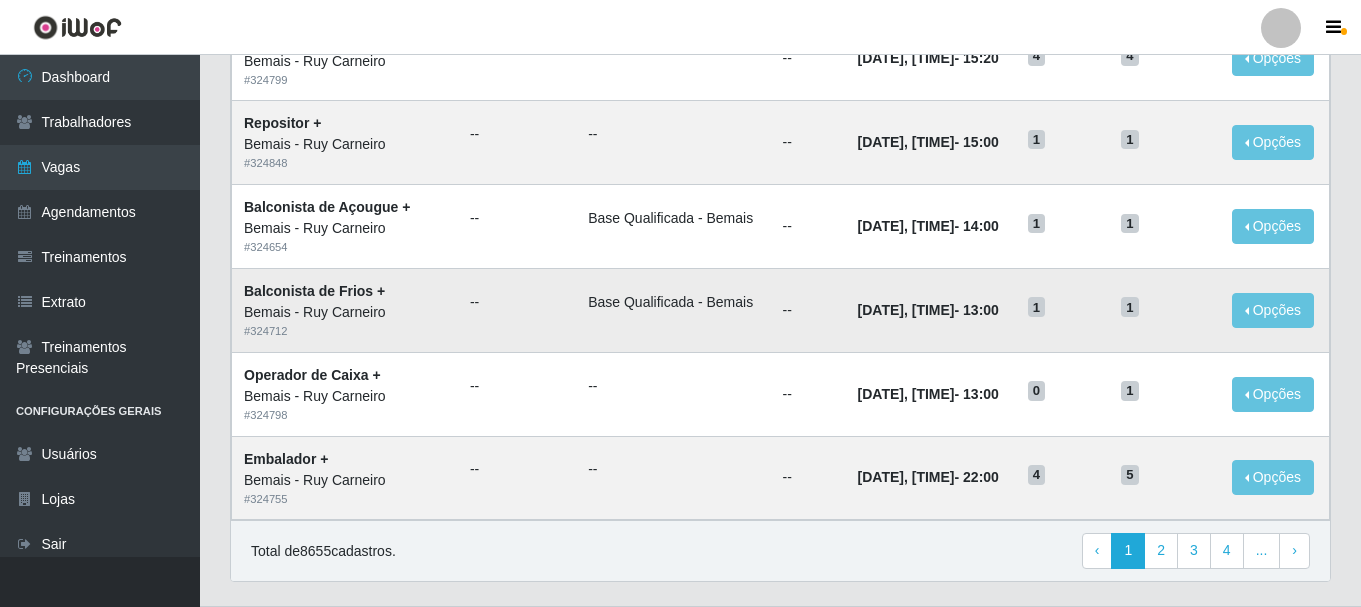 scroll, scrollTop: 1088, scrollLeft: 0, axis: vertical 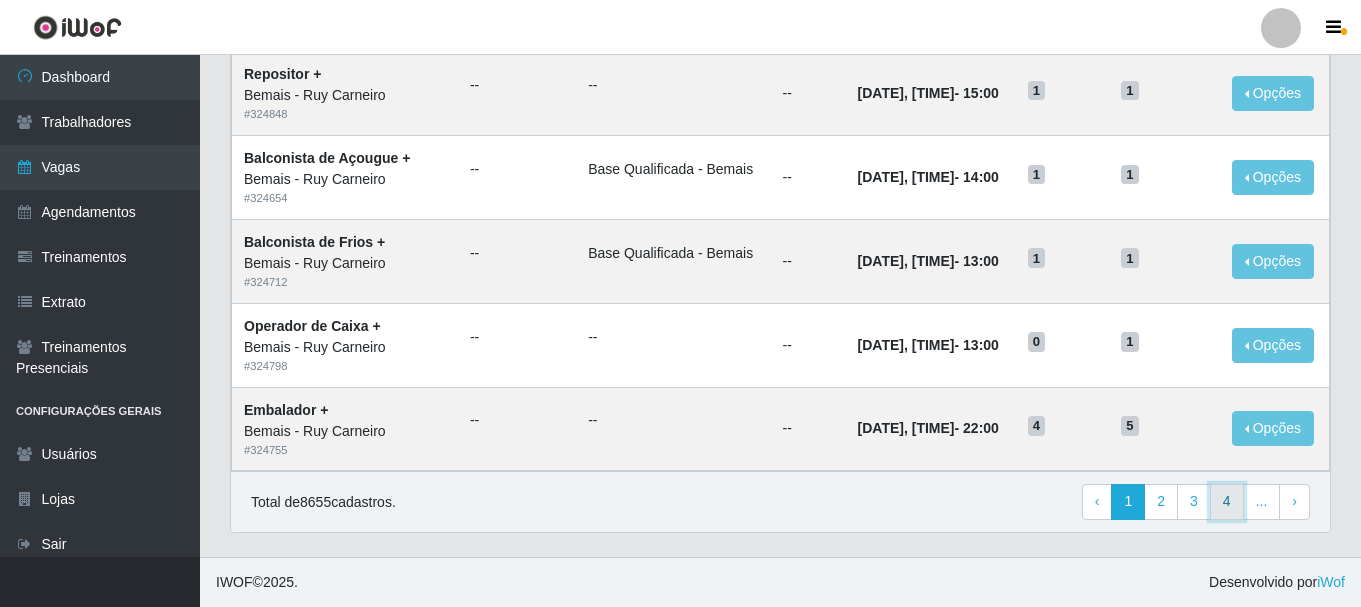 click on "4" at bounding box center [1227, 502] 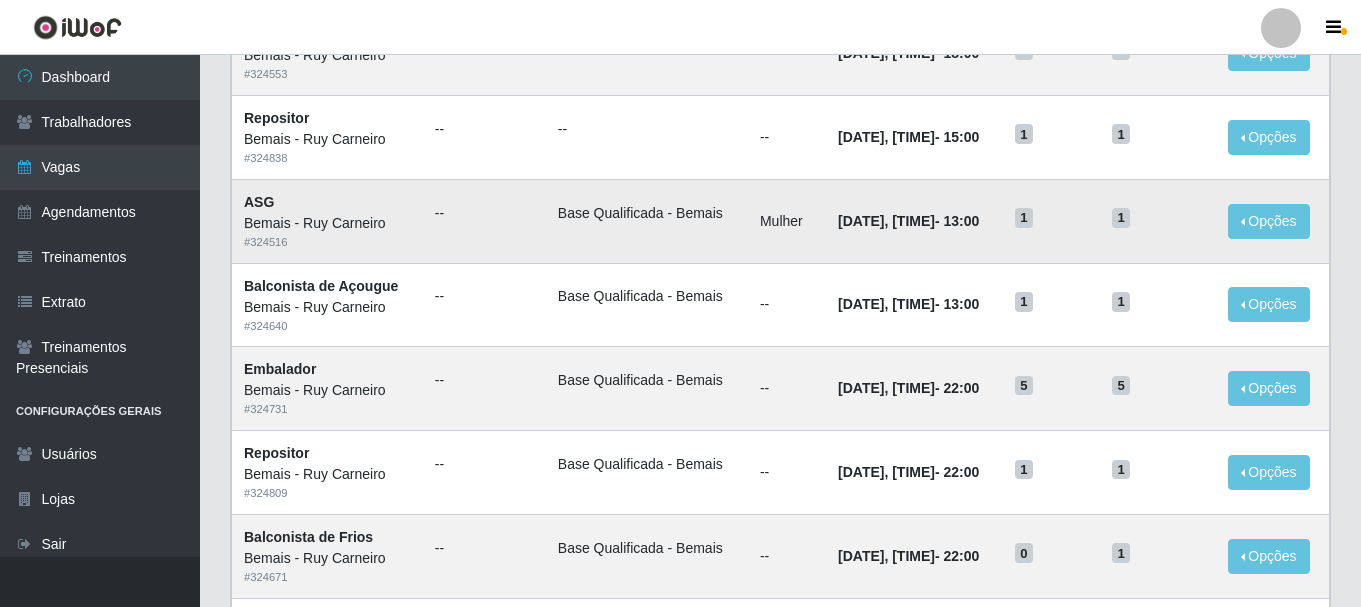 scroll, scrollTop: 1088, scrollLeft: 0, axis: vertical 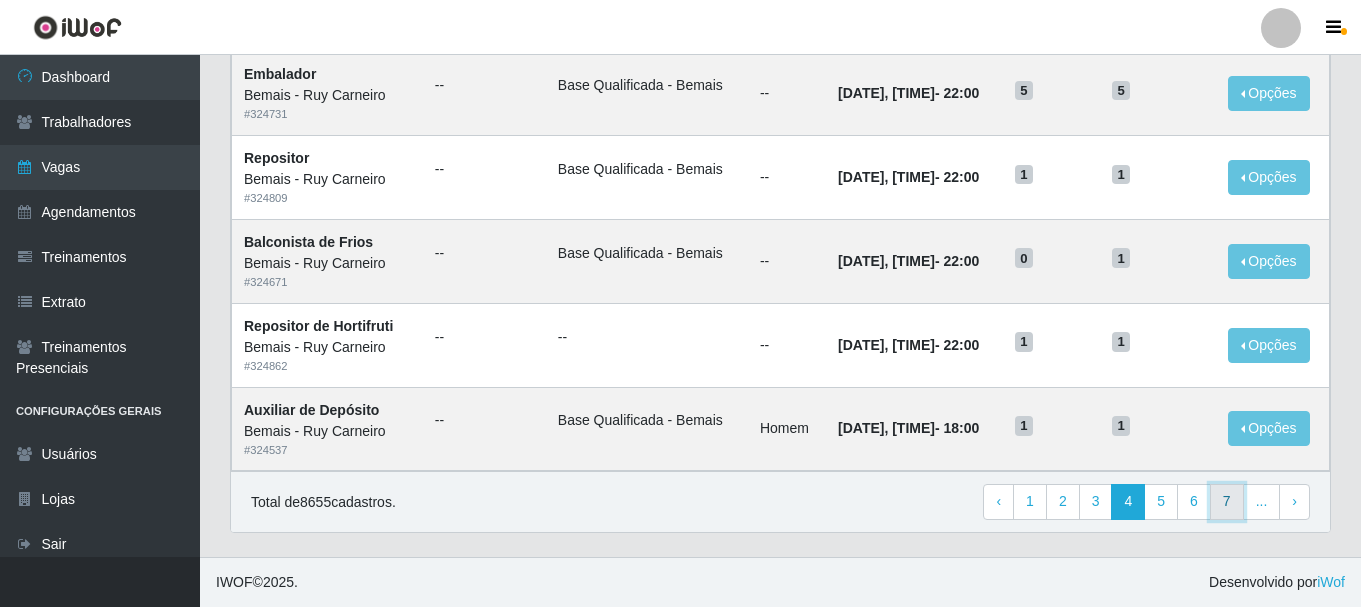 click on "7" at bounding box center (1227, 502) 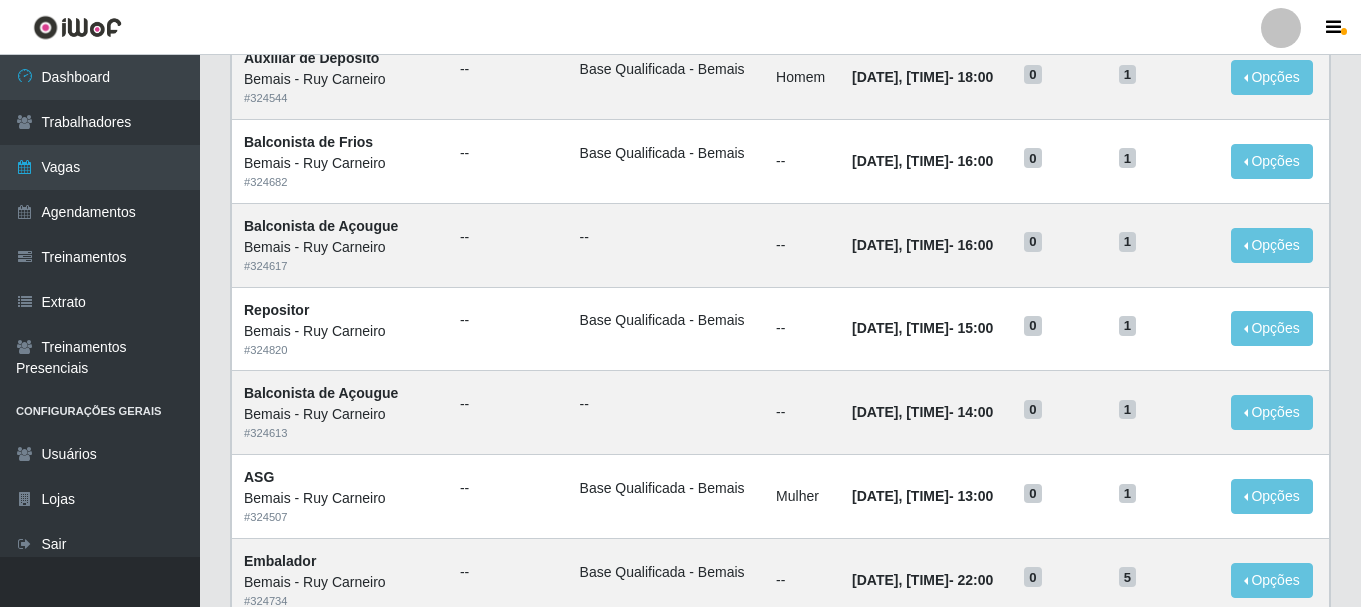 scroll, scrollTop: 1088, scrollLeft: 0, axis: vertical 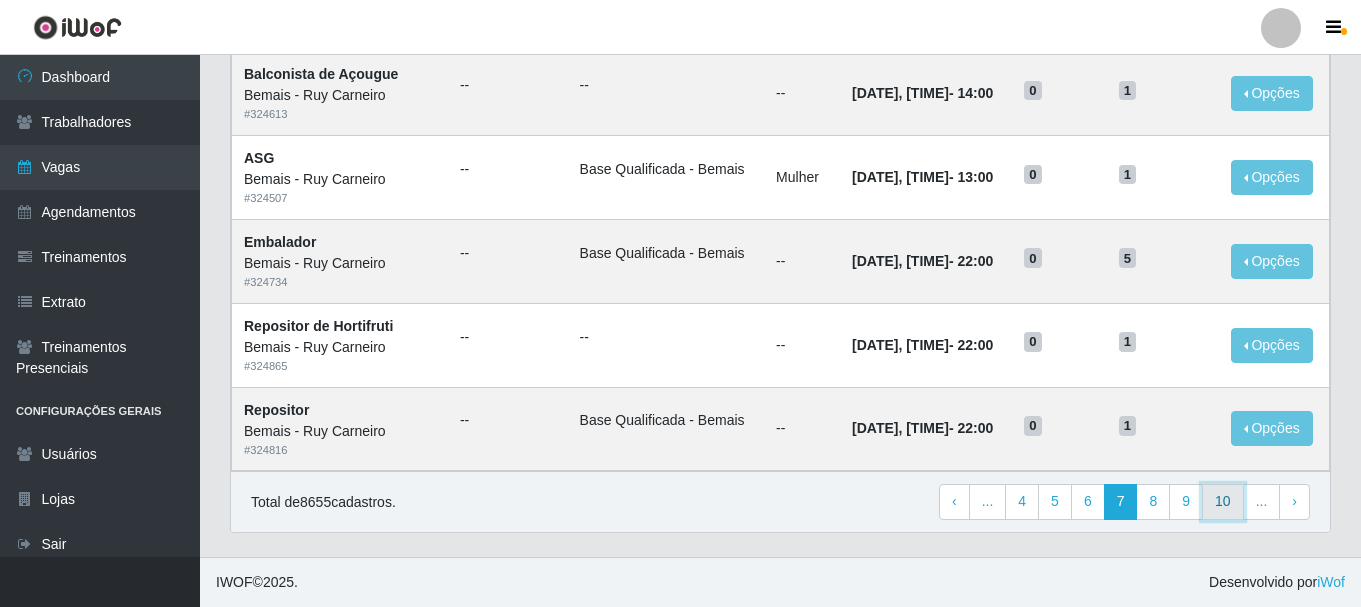 click on "10" at bounding box center (1223, 502) 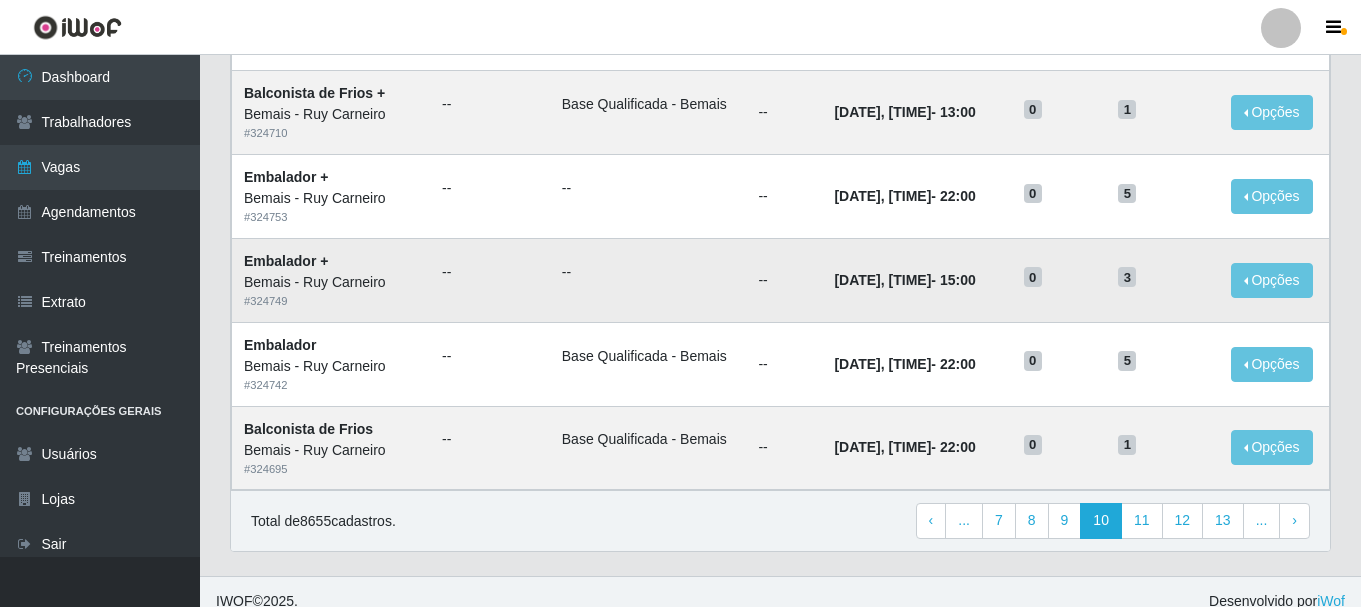 scroll, scrollTop: 1088, scrollLeft: 0, axis: vertical 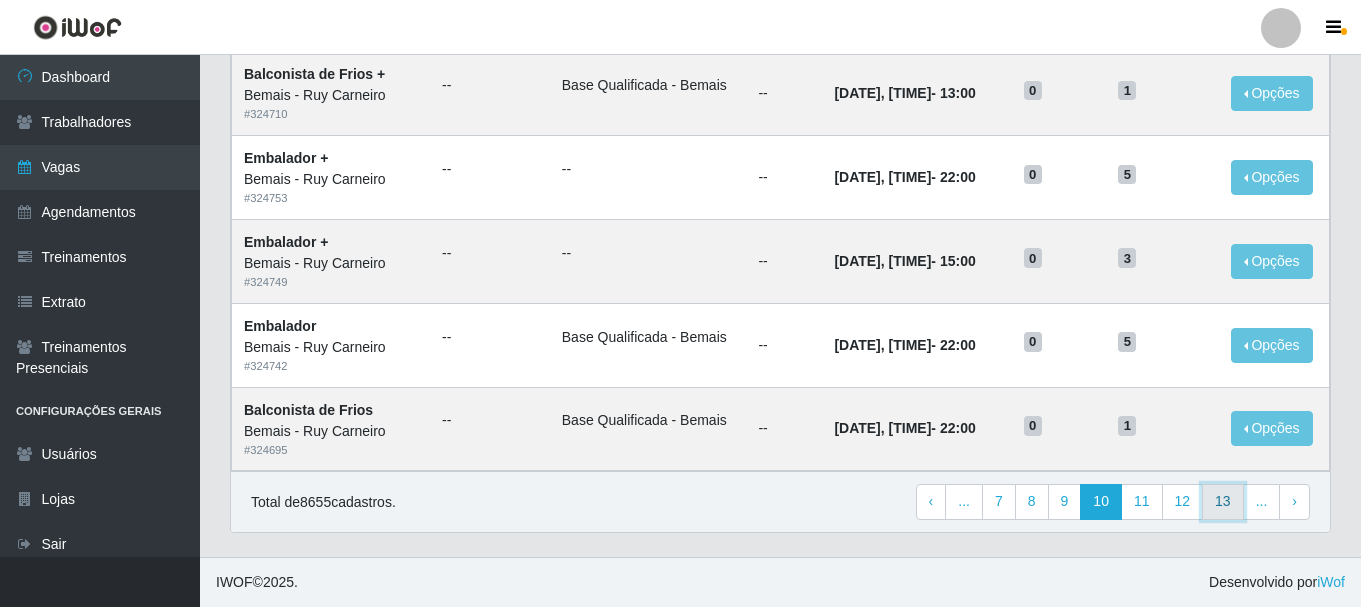 click on "13" at bounding box center [1223, 502] 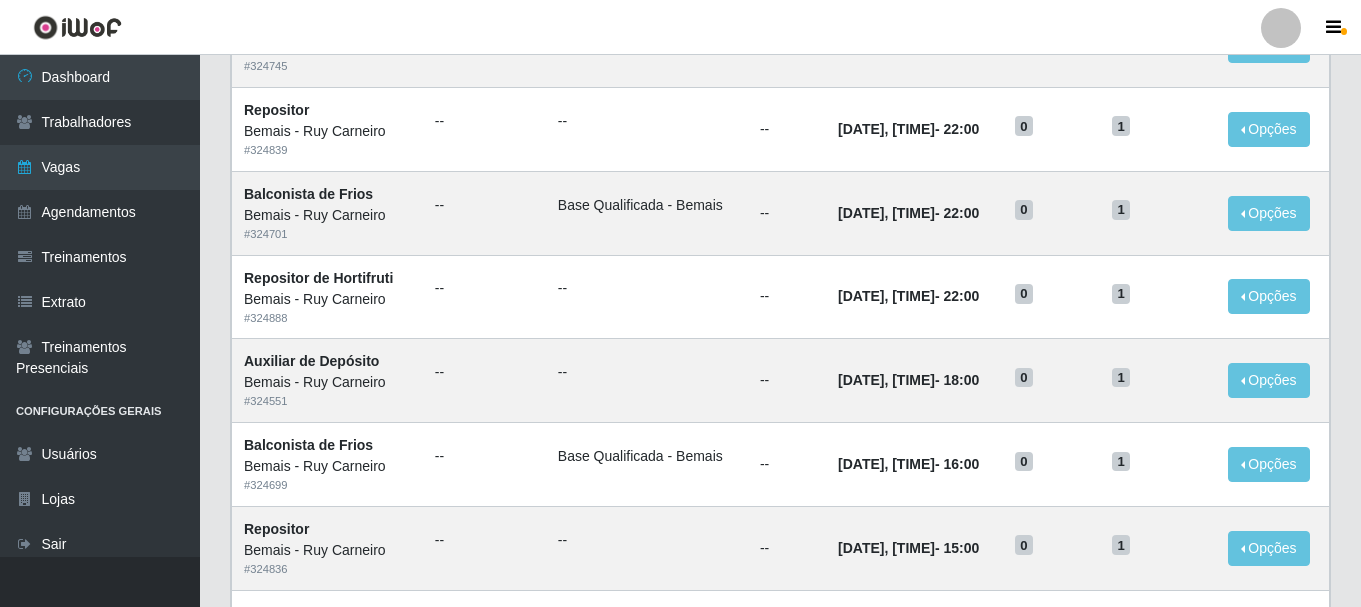 scroll, scrollTop: 1088, scrollLeft: 0, axis: vertical 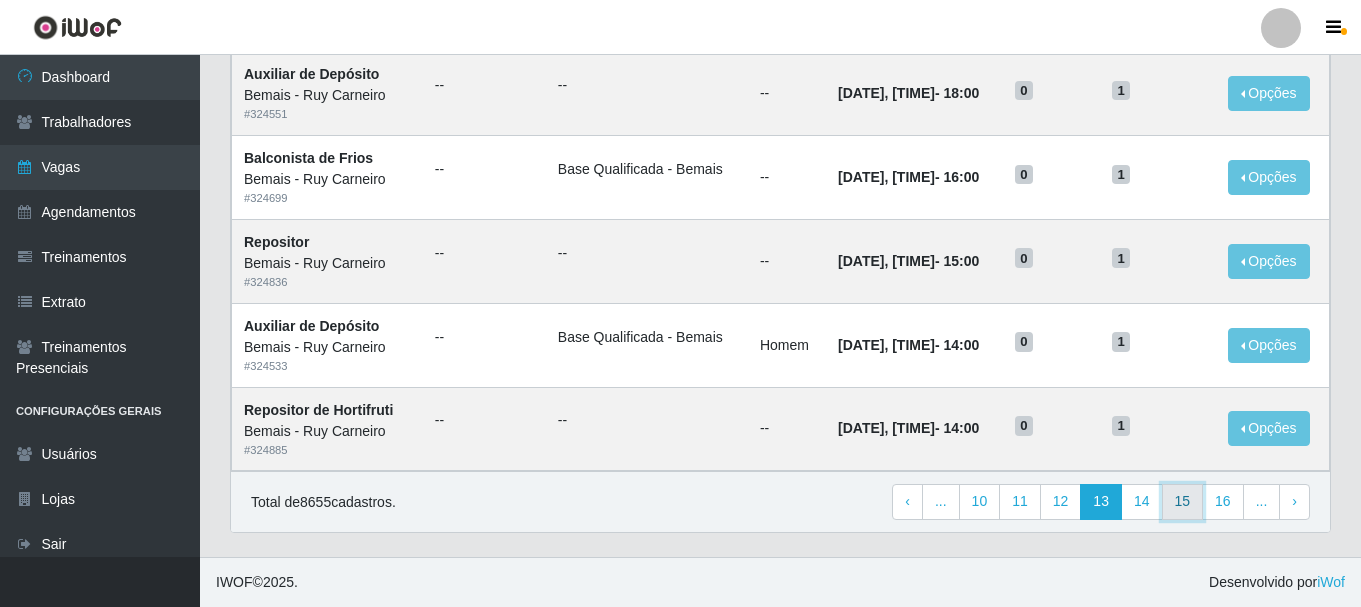 click on "15" at bounding box center [1183, 502] 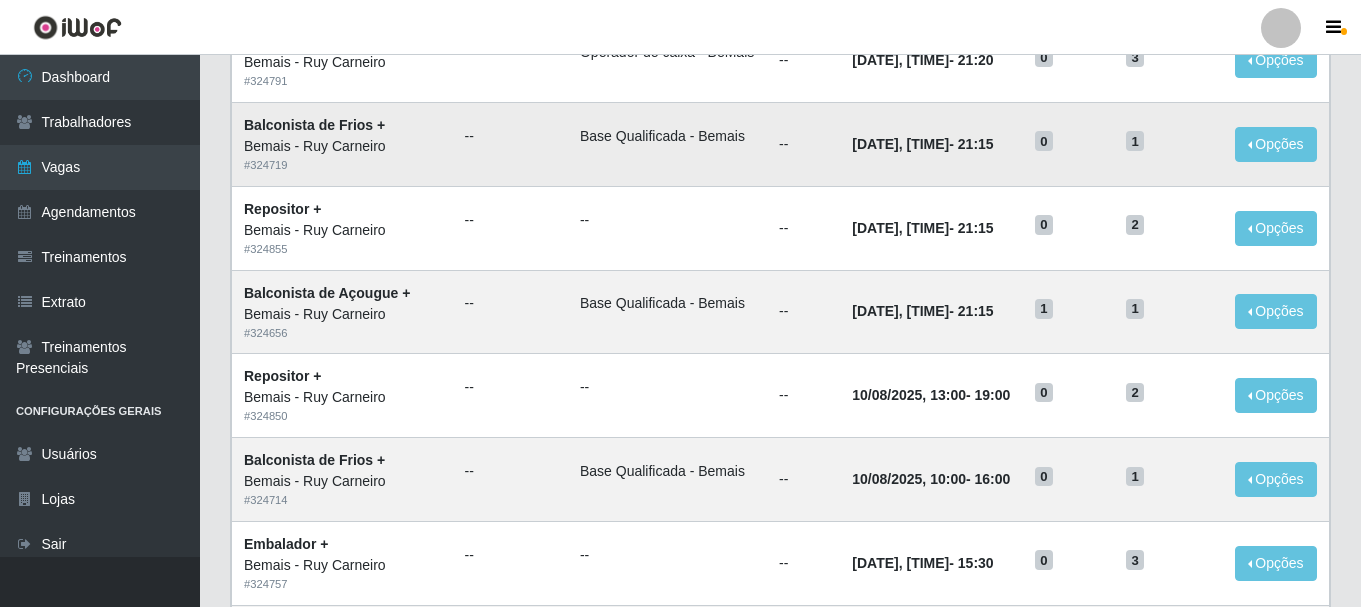 scroll, scrollTop: 400, scrollLeft: 0, axis: vertical 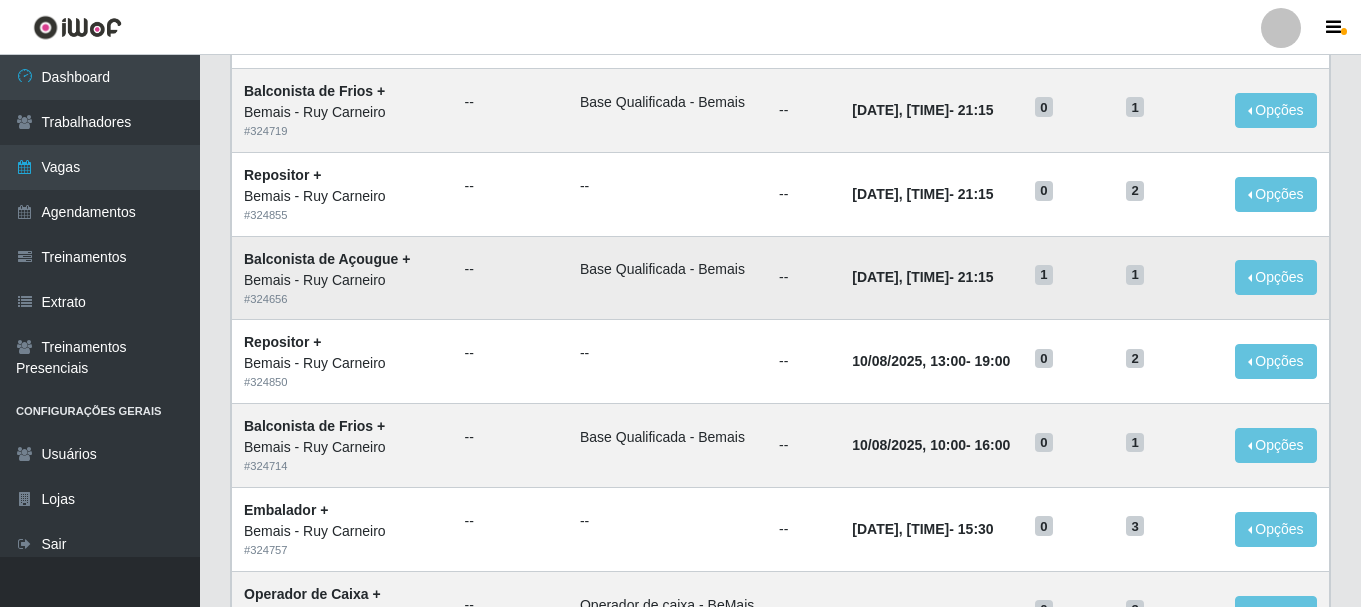 click on "--" at bounding box center (510, 269) 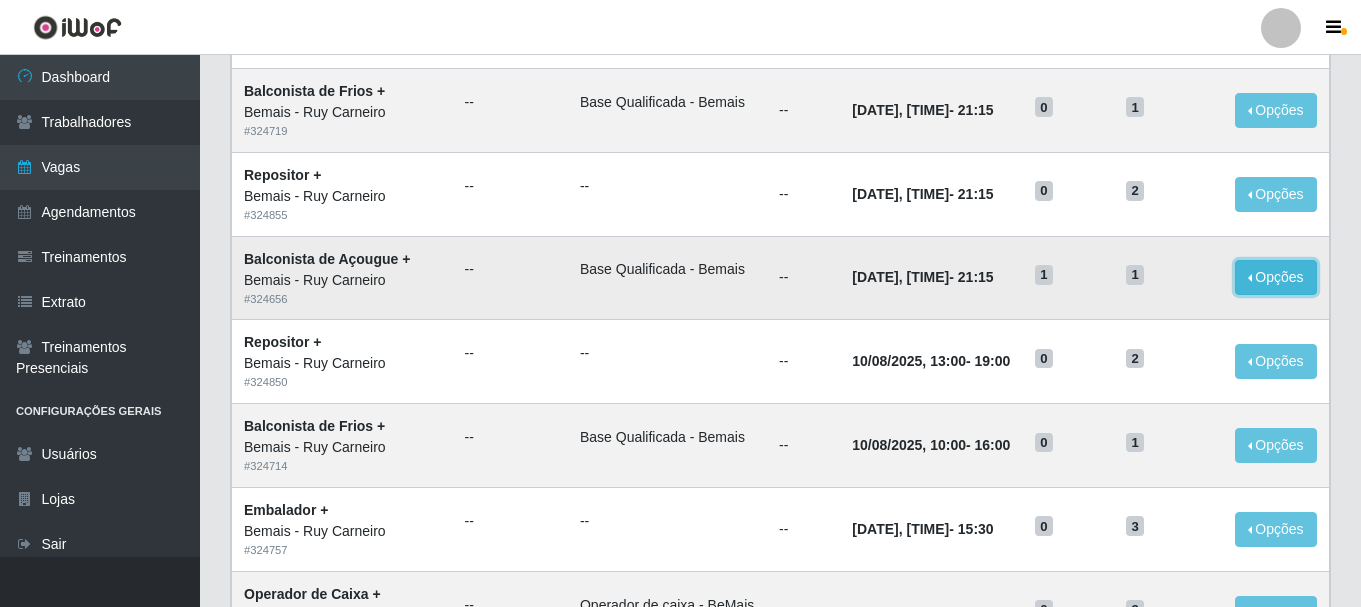 click on "Opções" at bounding box center [1276, 277] 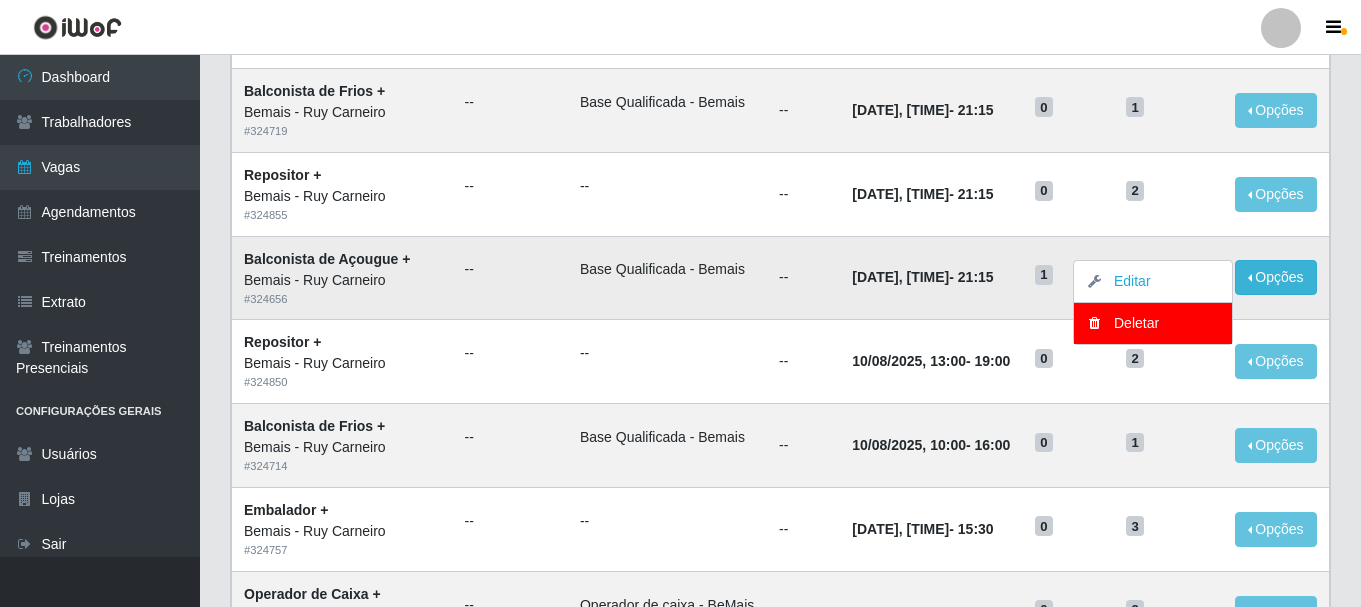 click on "[DATE], [TIME]  -   [TIME]" at bounding box center [931, 278] 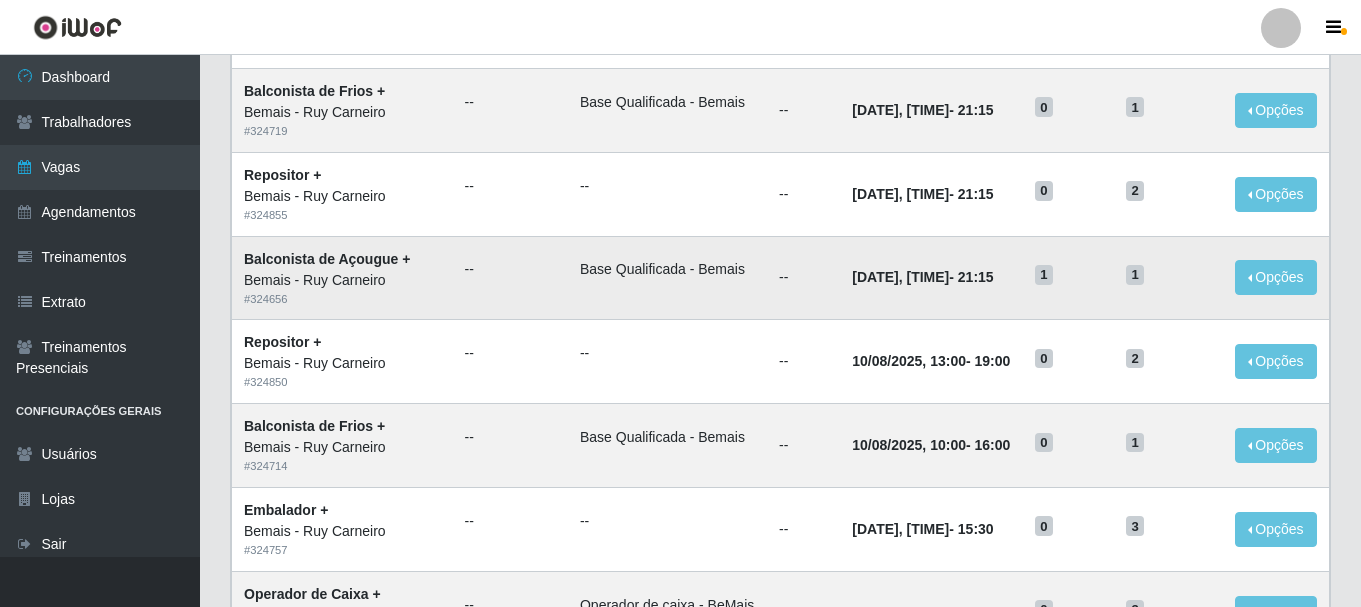 click on "1" at bounding box center [1044, 275] 